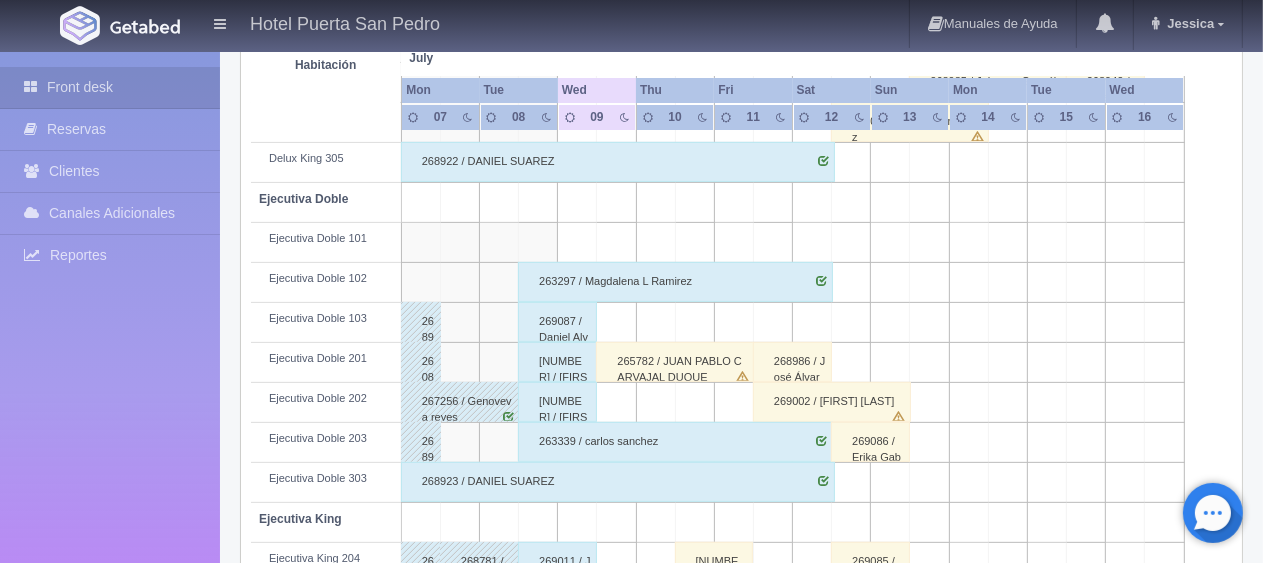 click on "269087 / Daniel Alvarez Lara" at bounding box center [557, 322] 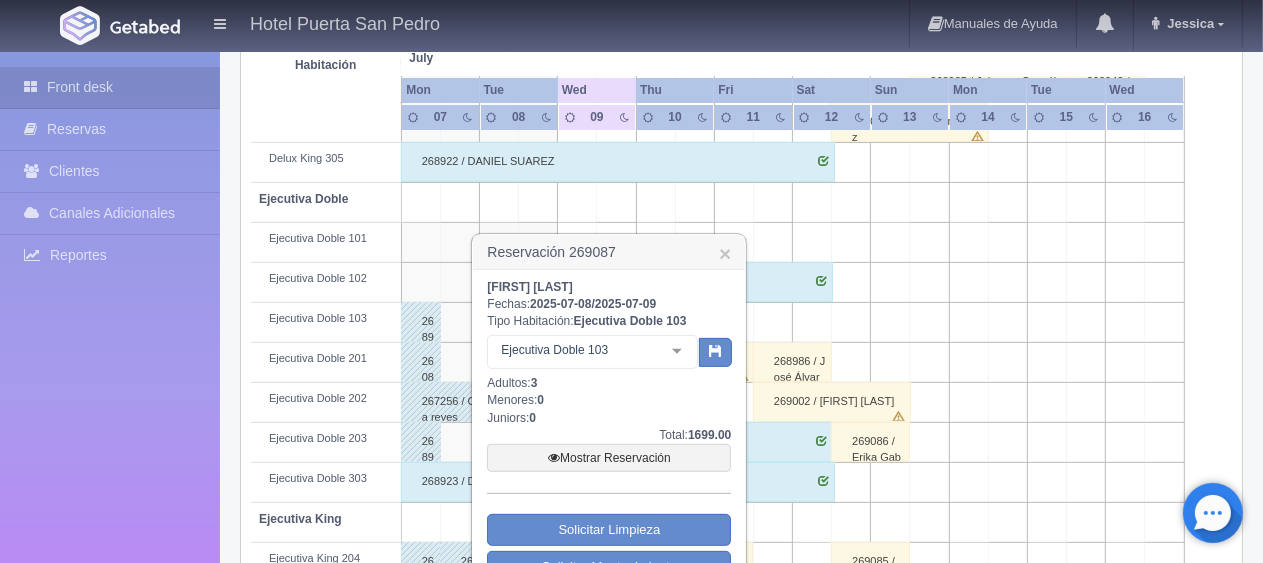 scroll, scrollTop: 700, scrollLeft: 0, axis: vertical 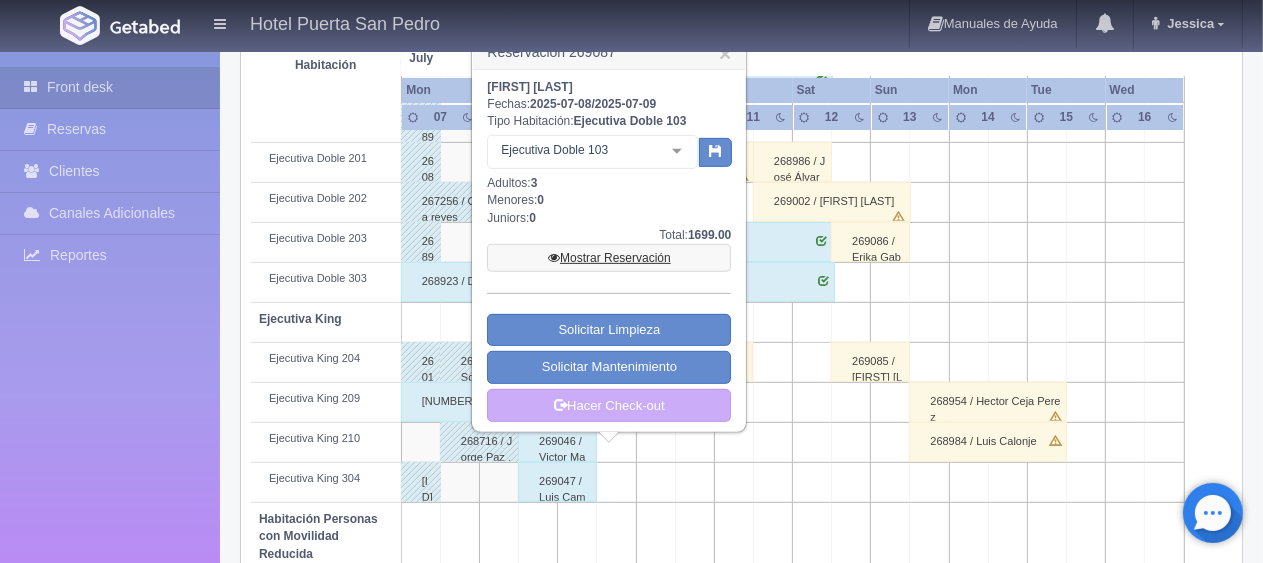 click on "Mostrar Reservación" at bounding box center [609, 258] 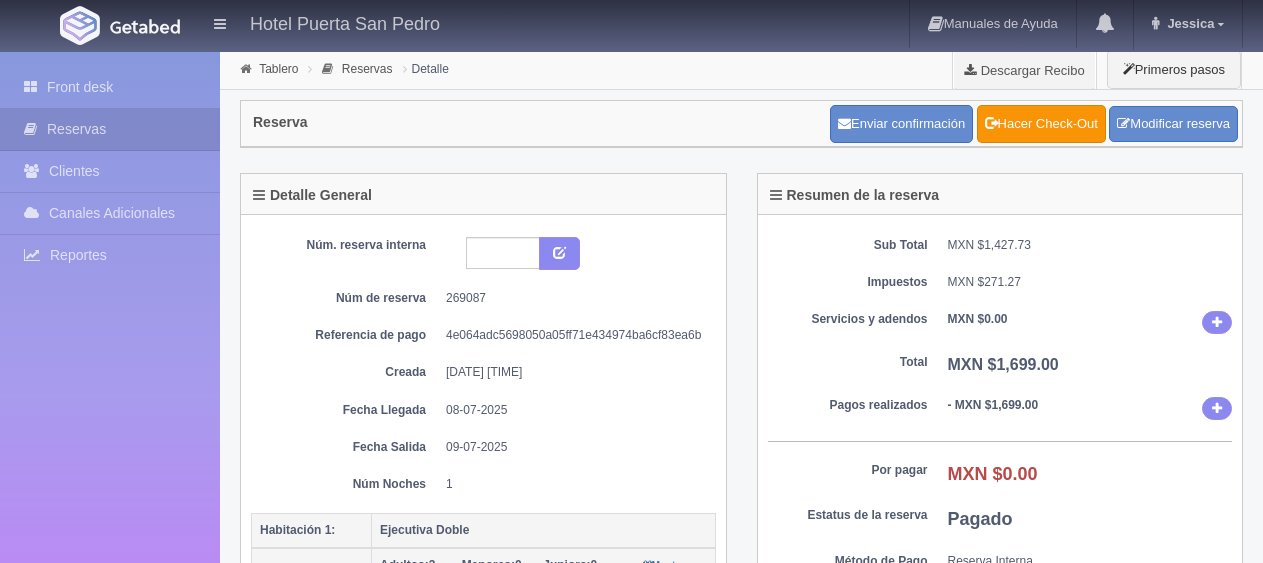 scroll, scrollTop: 0, scrollLeft: 0, axis: both 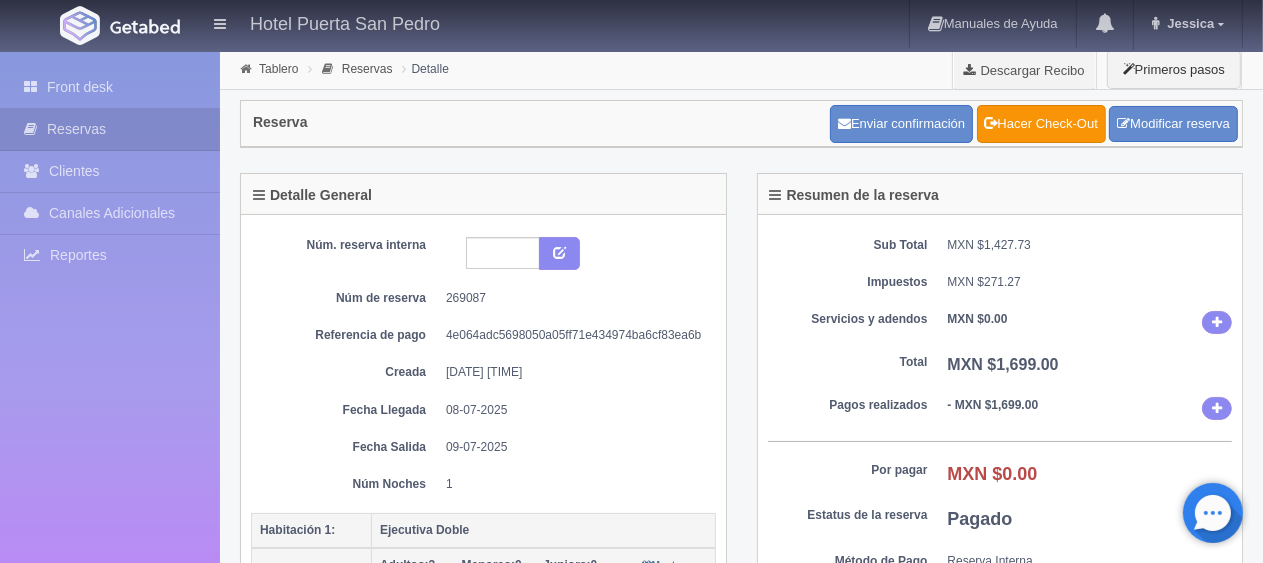 click on "Reserva
Enviar confirmación                                    Hacer Check-Out    Modificar reserva" at bounding box center [741, 131] 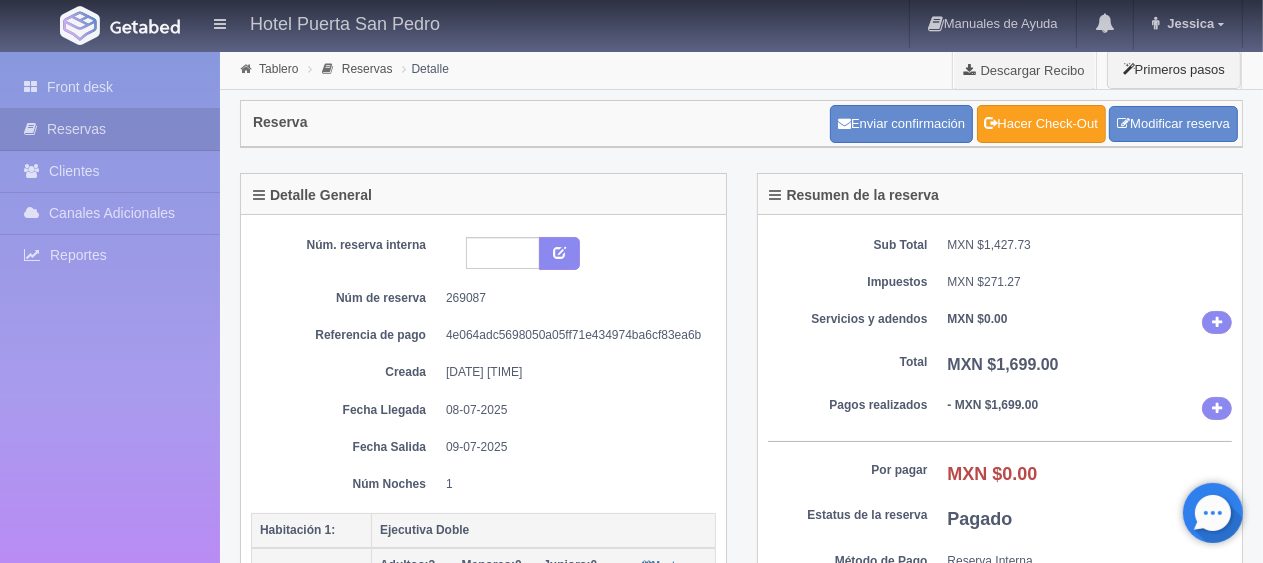 click on "Hacer Check-Out" at bounding box center (1041, 124) 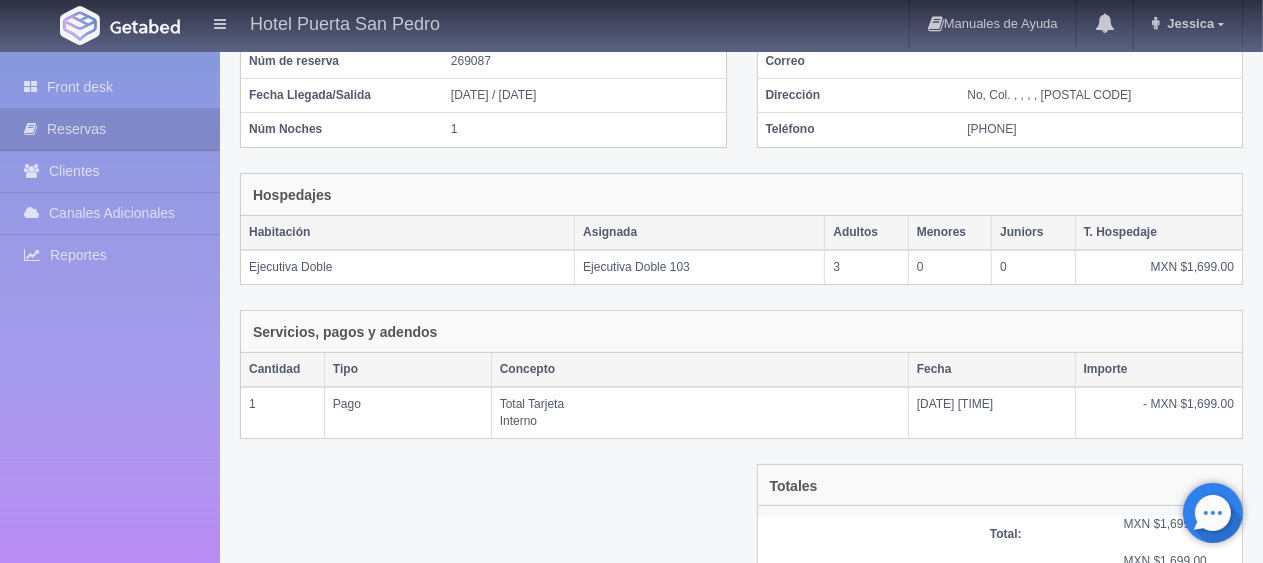 scroll, scrollTop: 337, scrollLeft: 0, axis: vertical 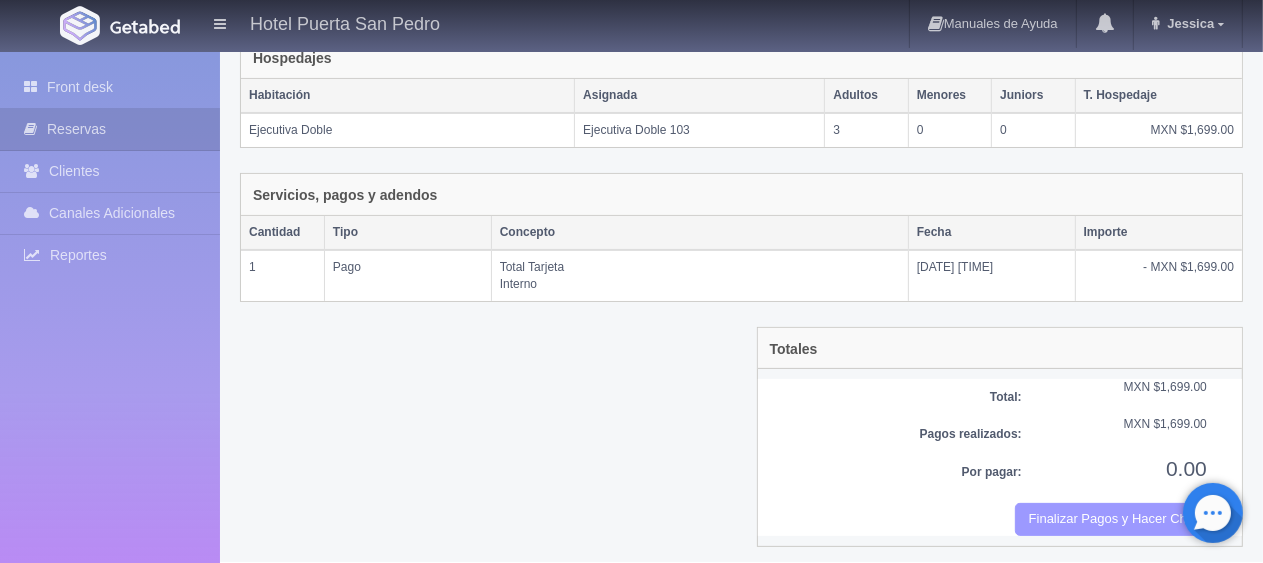 click on "Finalizar Pagos y Hacer Checkout" at bounding box center (1111, 519) 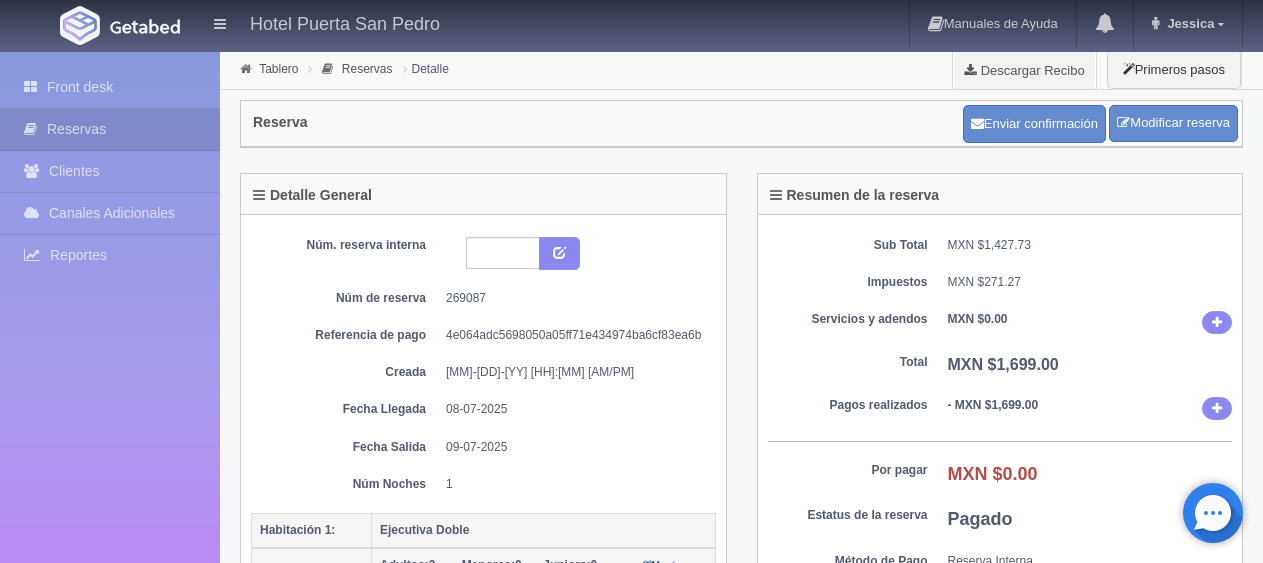 scroll, scrollTop: 0, scrollLeft: 0, axis: both 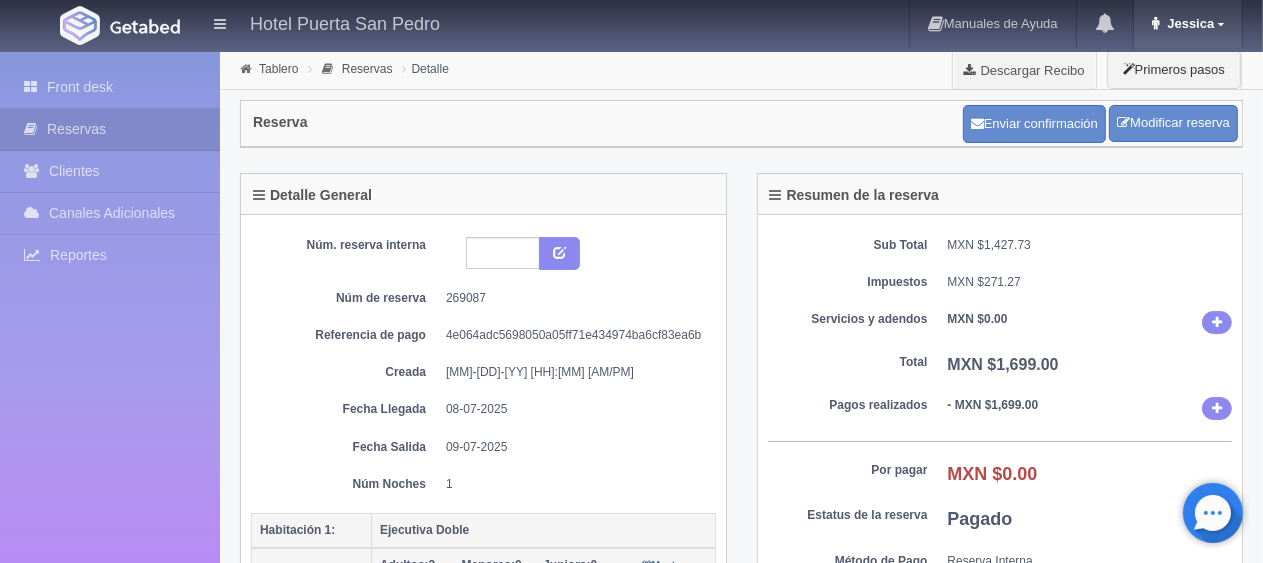 click at bounding box center [1221, 24] 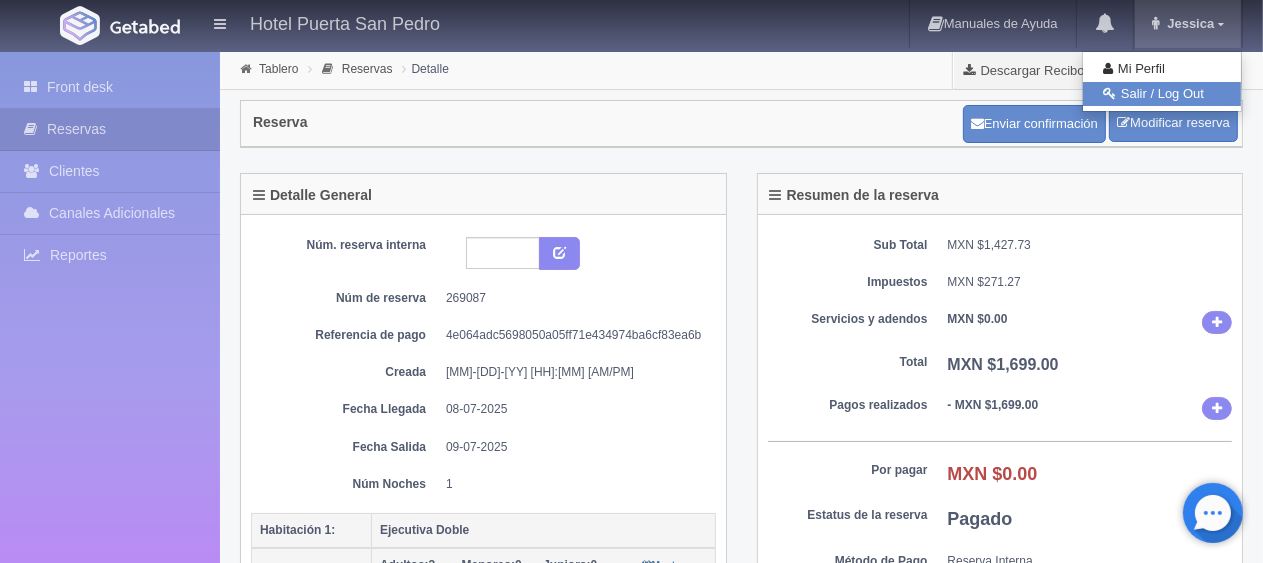 click on "Salir / Log Out" at bounding box center [1162, 94] 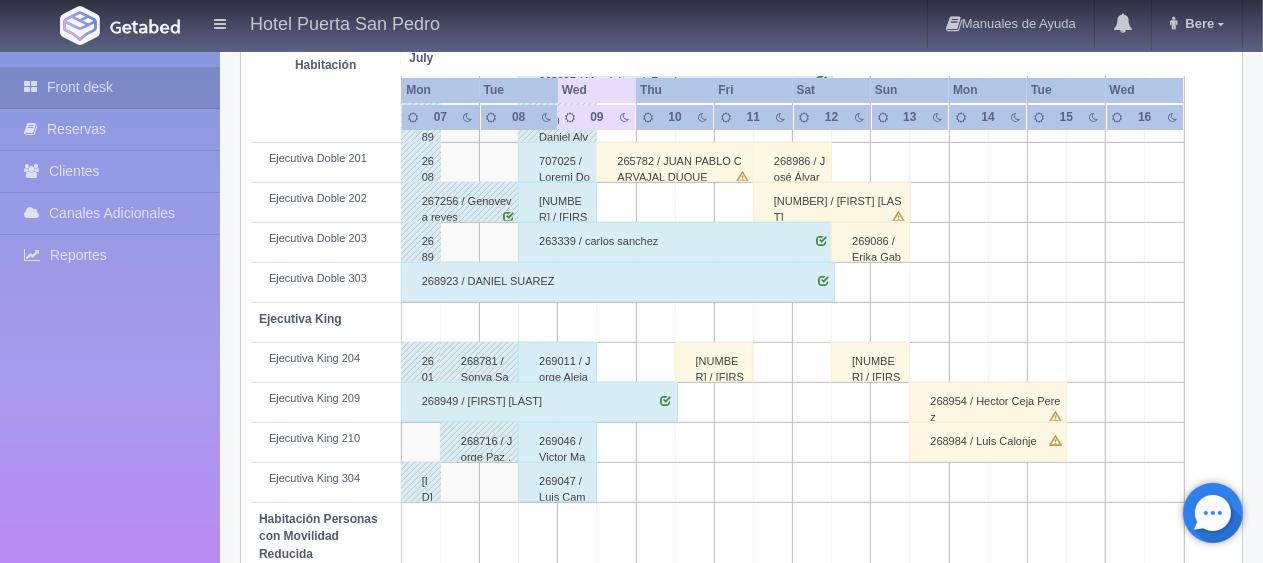 scroll, scrollTop: 800, scrollLeft: 0, axis: vertical 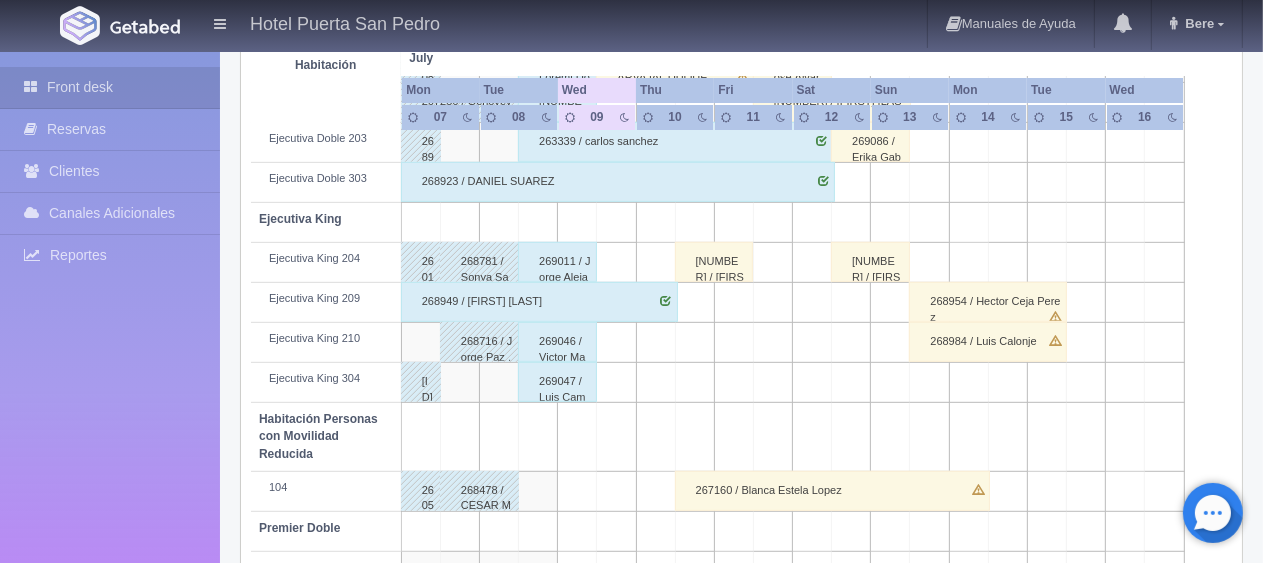 click on "269046 / Victor Manuel Lara" at bounding box center [557, 342] 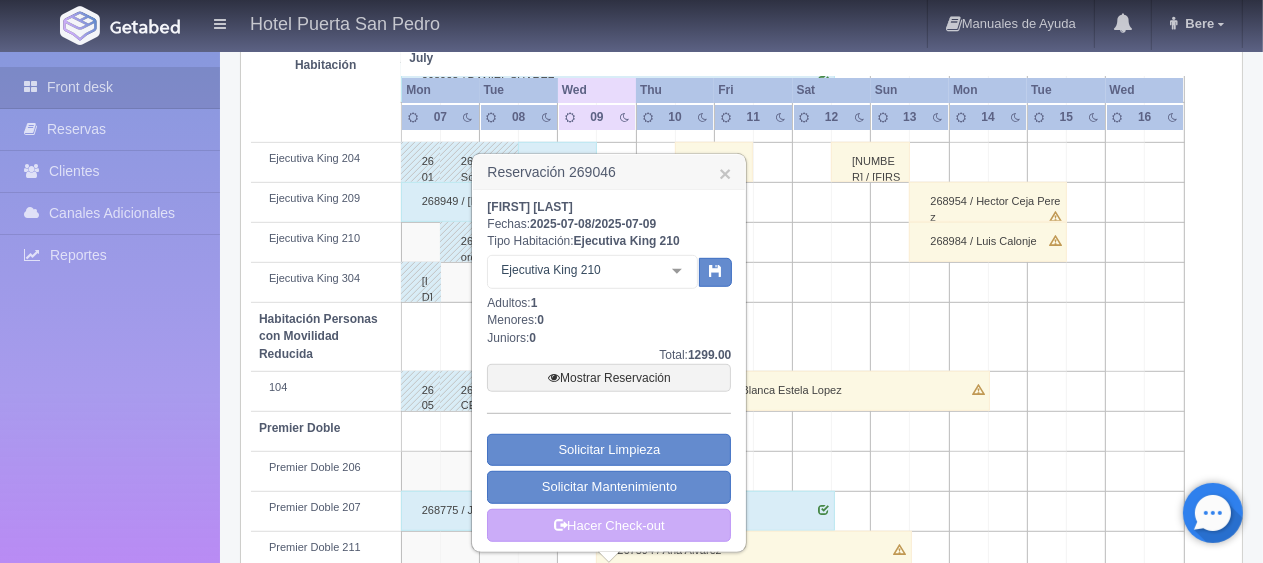 scroll, scrollTop: 1000, scrollLeft: 0, axis: vertical 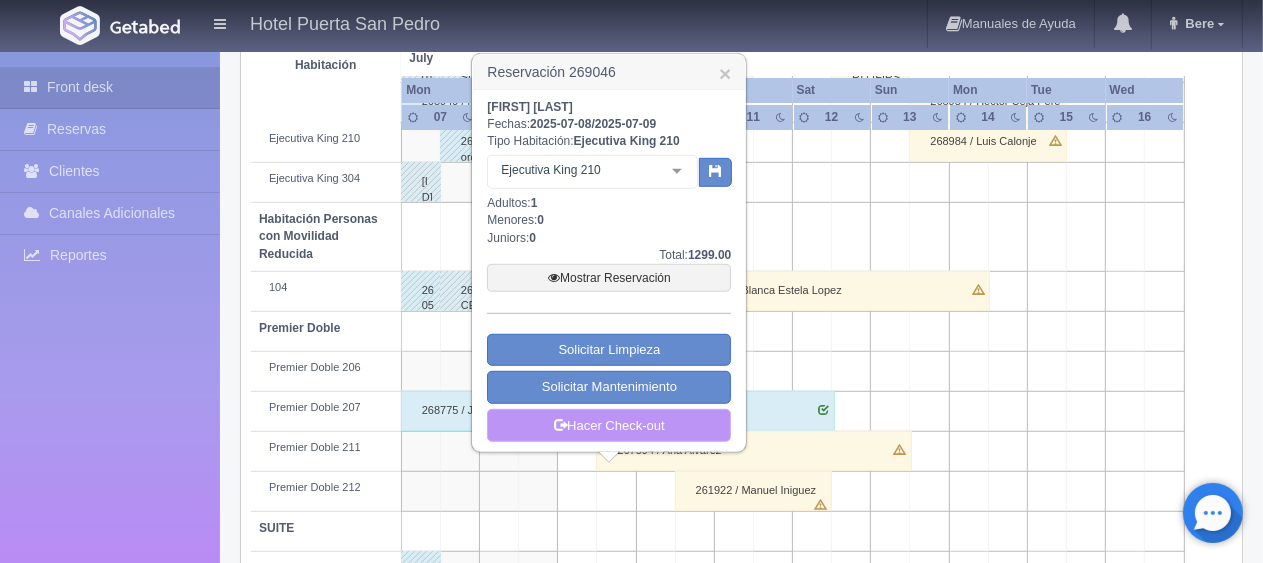 click at bounding box center [560, 423] 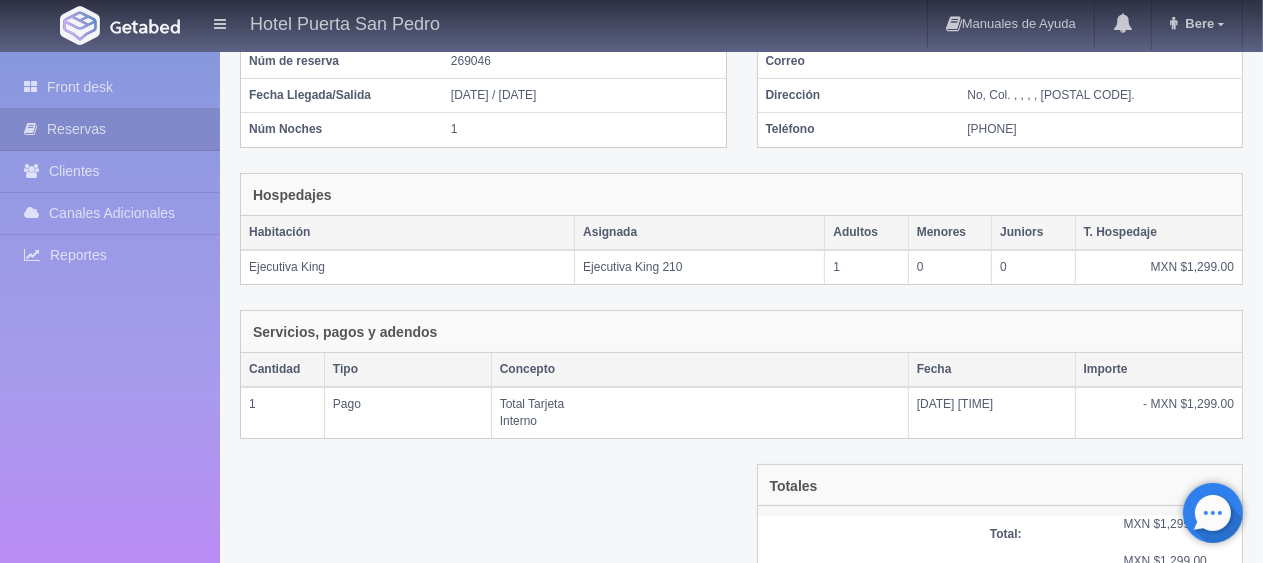 scroll, scrollTop: 337, scrollLeft: 0, axis: vertical 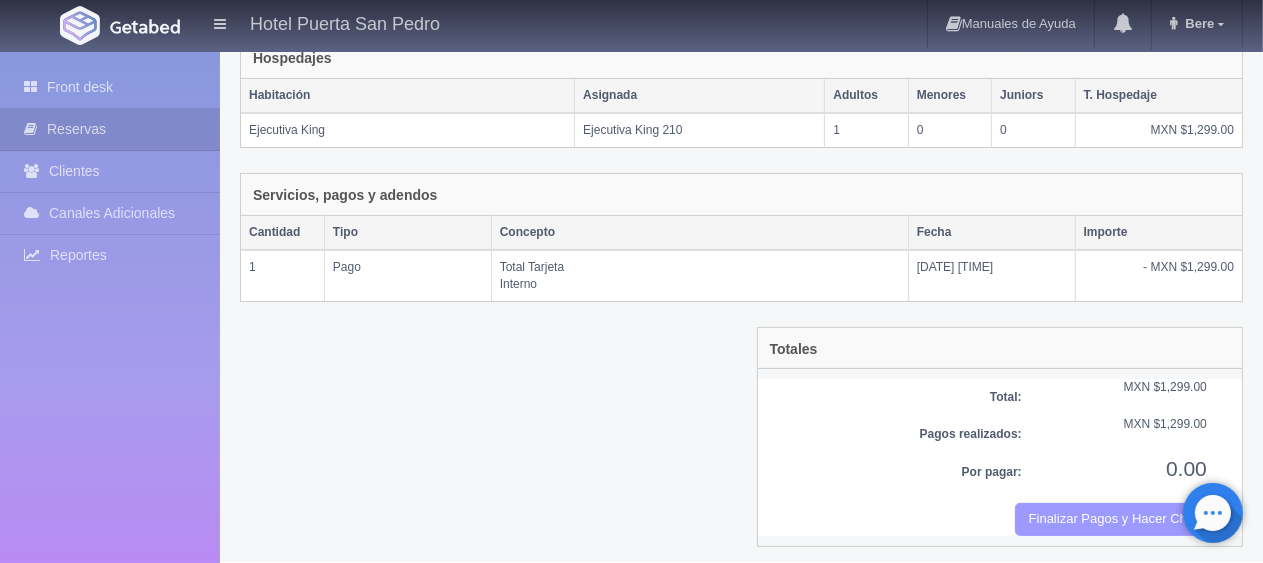 click on "Finalizar Pagos y Hacer Checkout" at bounding box center (1111, 519) 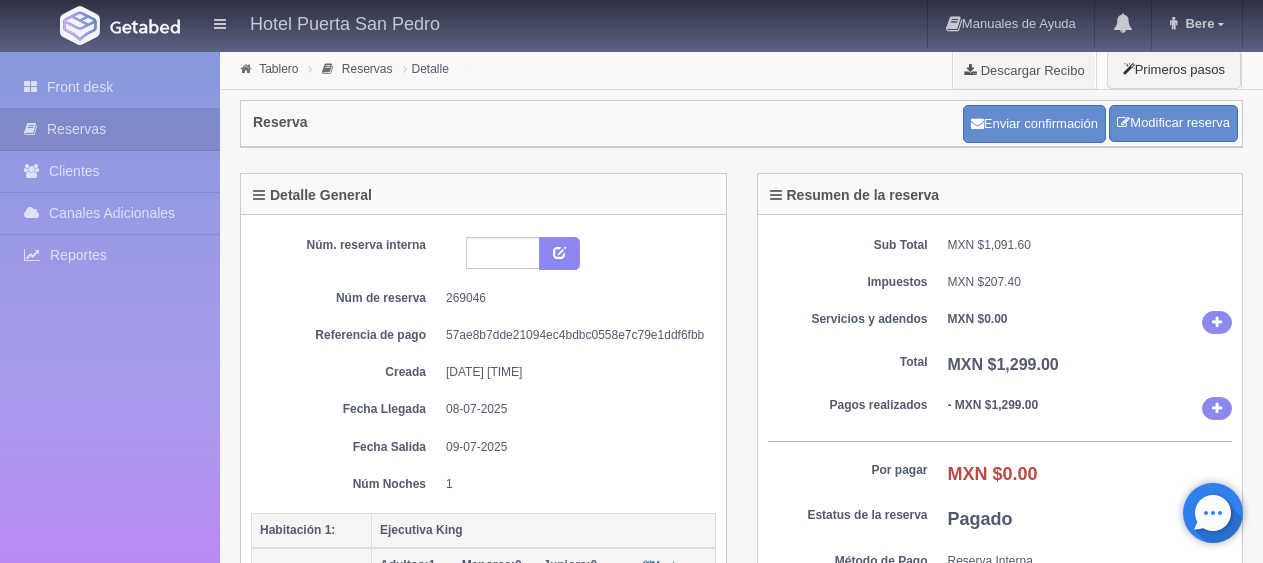 scroll, scrollTop: 0, scrollLeft: 0, axis: both 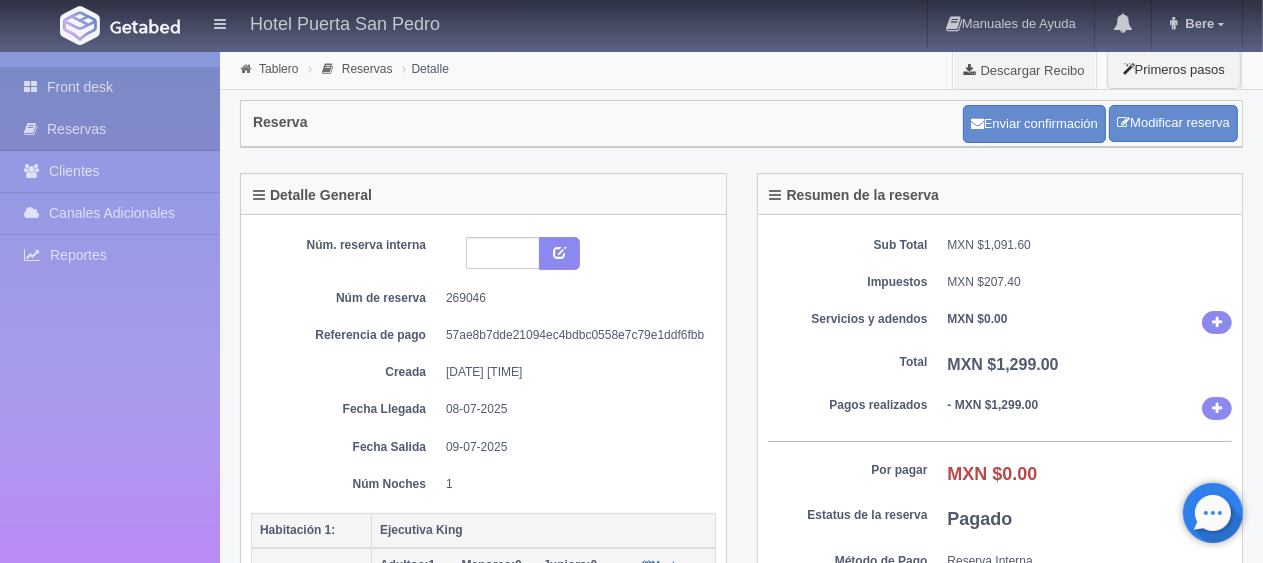 click on "Front desk" at bounding box center [110, 87] 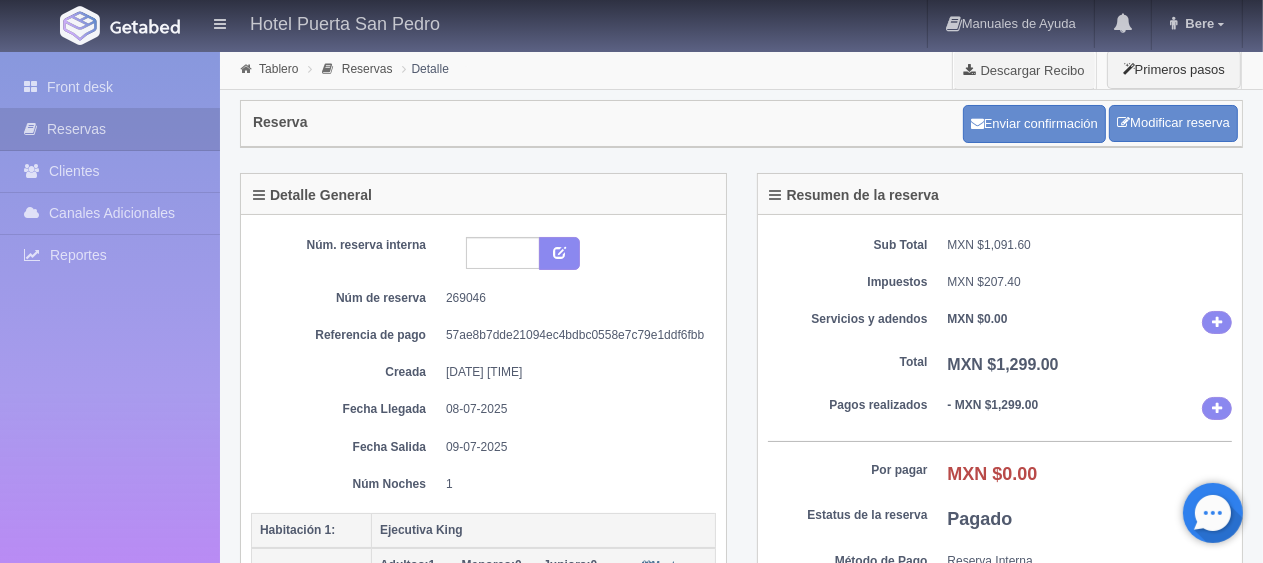 scroll, scrollTop: 200, scrollLeft: 0, axis: vertical 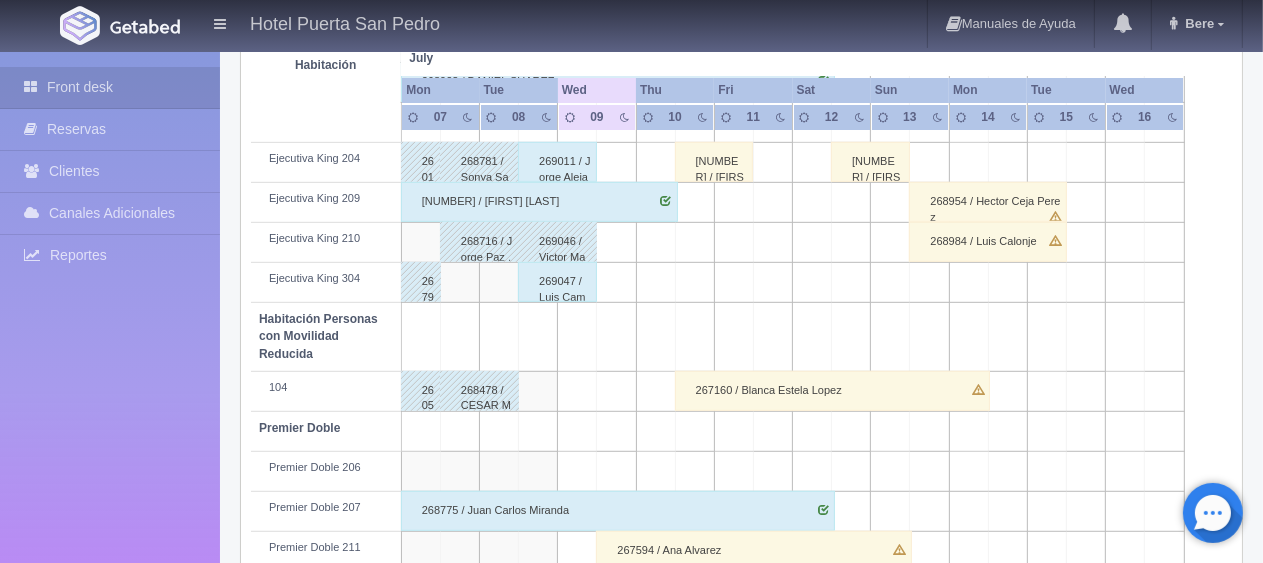 click on "269047 / Luis Camaño" at bounding box center [557, 282] 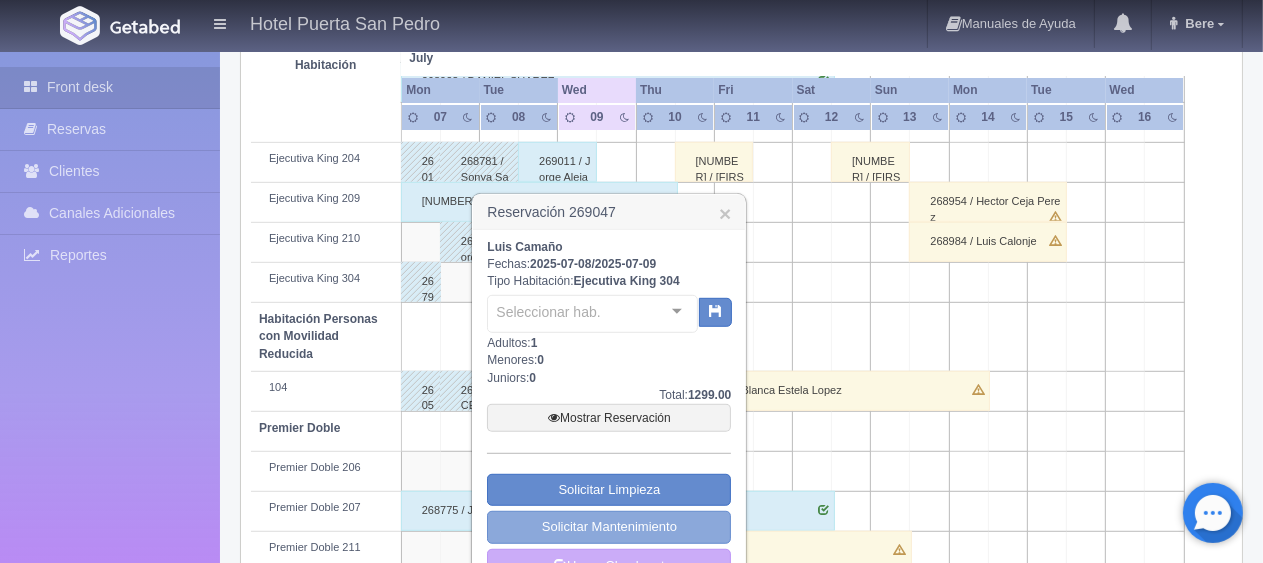 scroll, scrollTop: 1066, scrollLeft: 0, axis: vertical 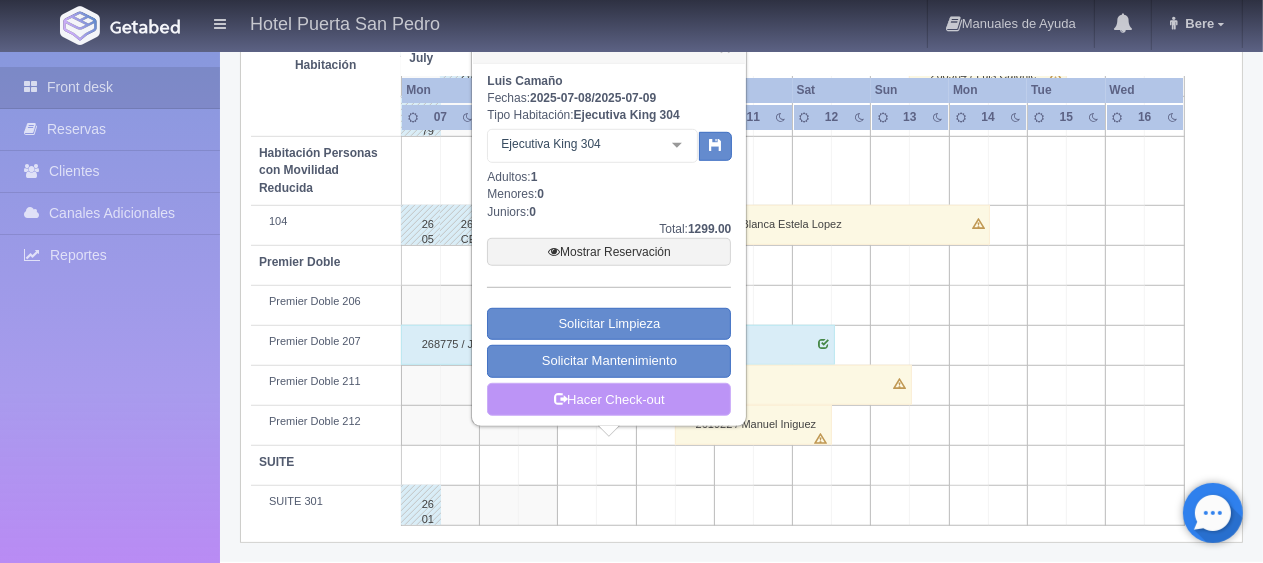 click on "Hacer Check-out" at bounding box center (609, 400) 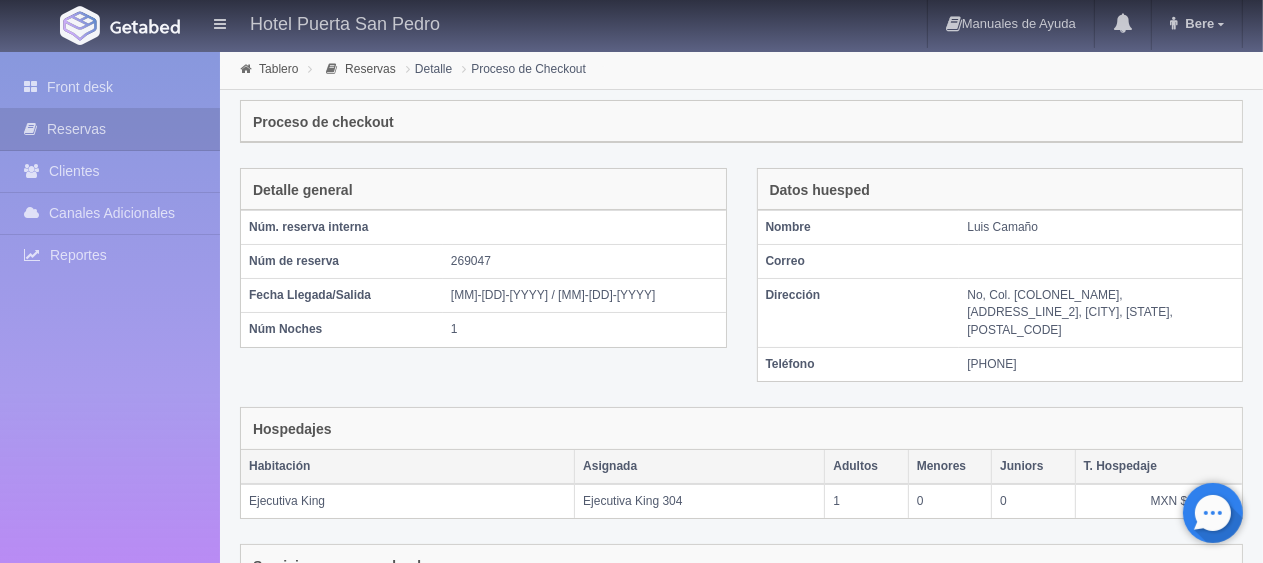 scroll, scrollTop: 337, scrollLeft: 0, axis: vertical 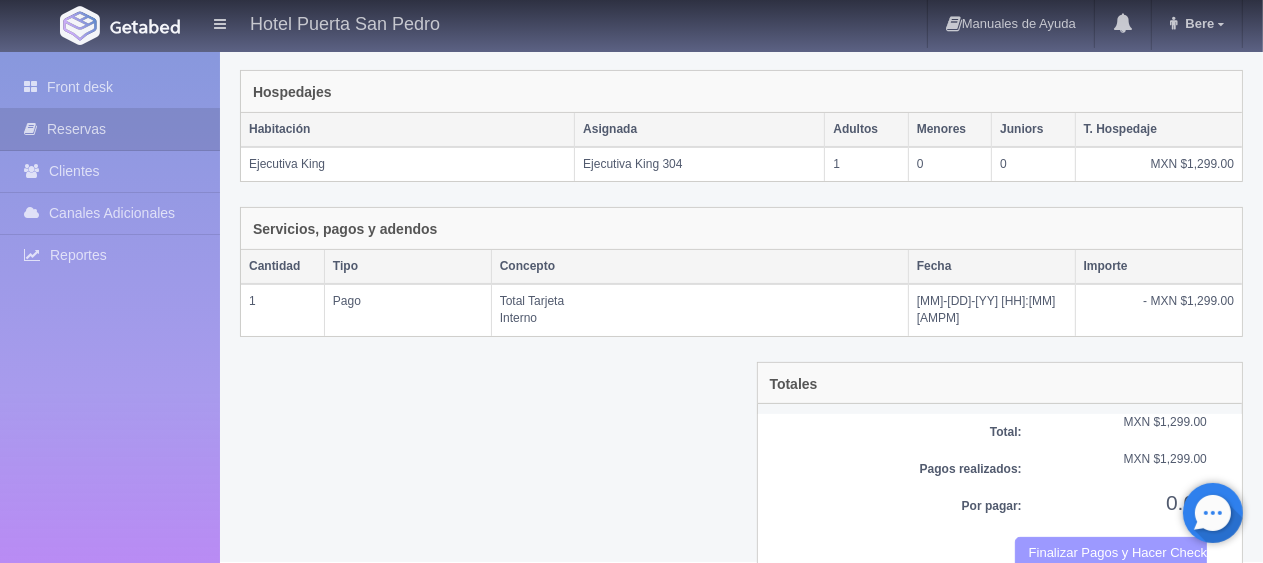 click on "Finalizar Pagos y Hacer Checkout" at bounding box center [1111, 553] 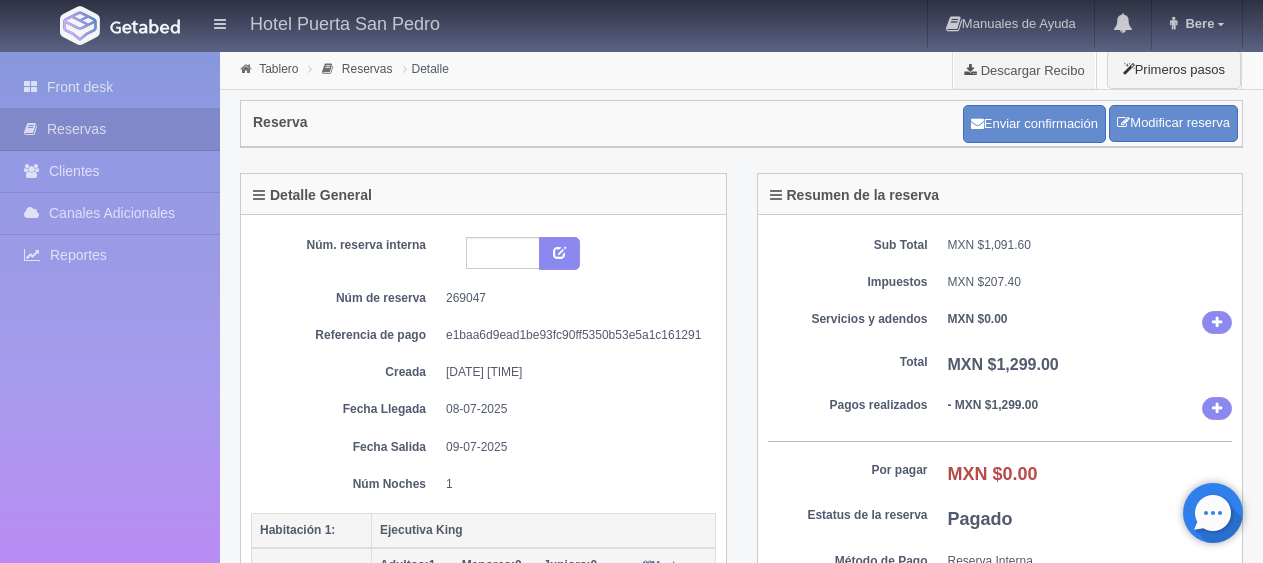 scroll, scrollTop: 0, scrollLeft: 0, axis: both 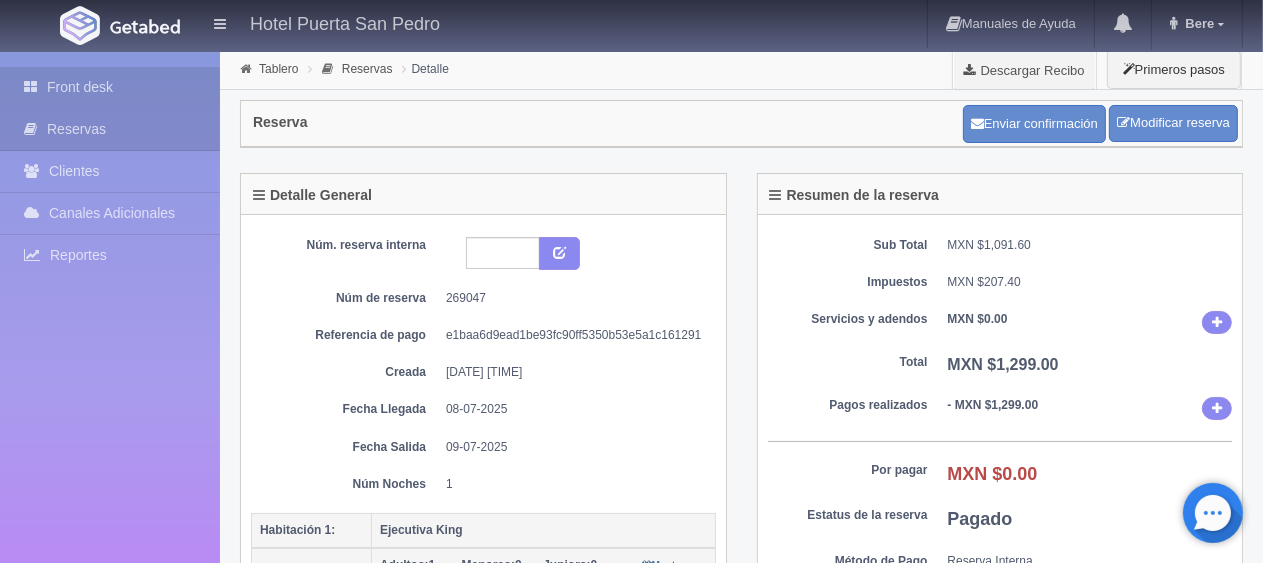 click at bounding box center (35, 87) 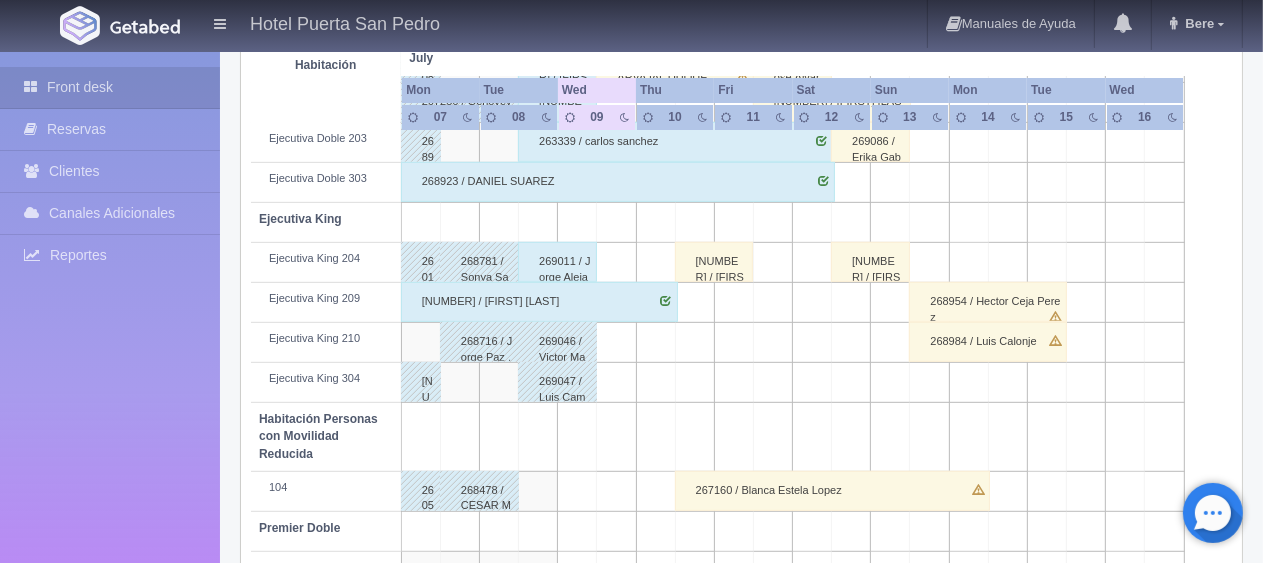 scroll, scrollTop: 1066, scrollLeft: 0, axis: vertical 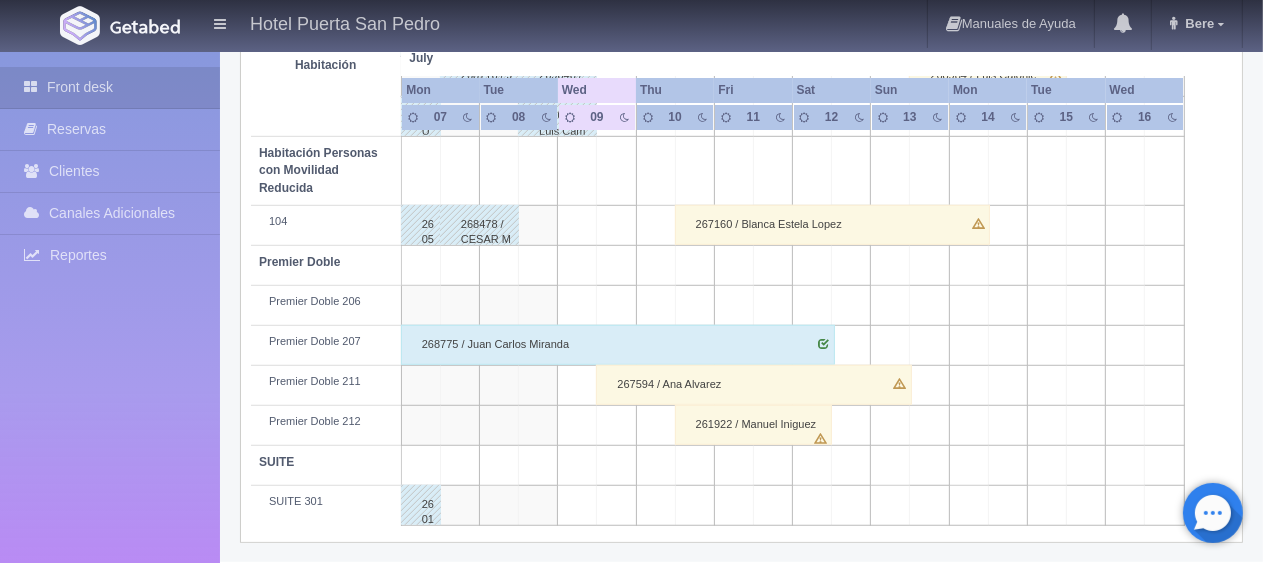 click on "267594 / Ana Alvarez" at bounding box center [753, 385] 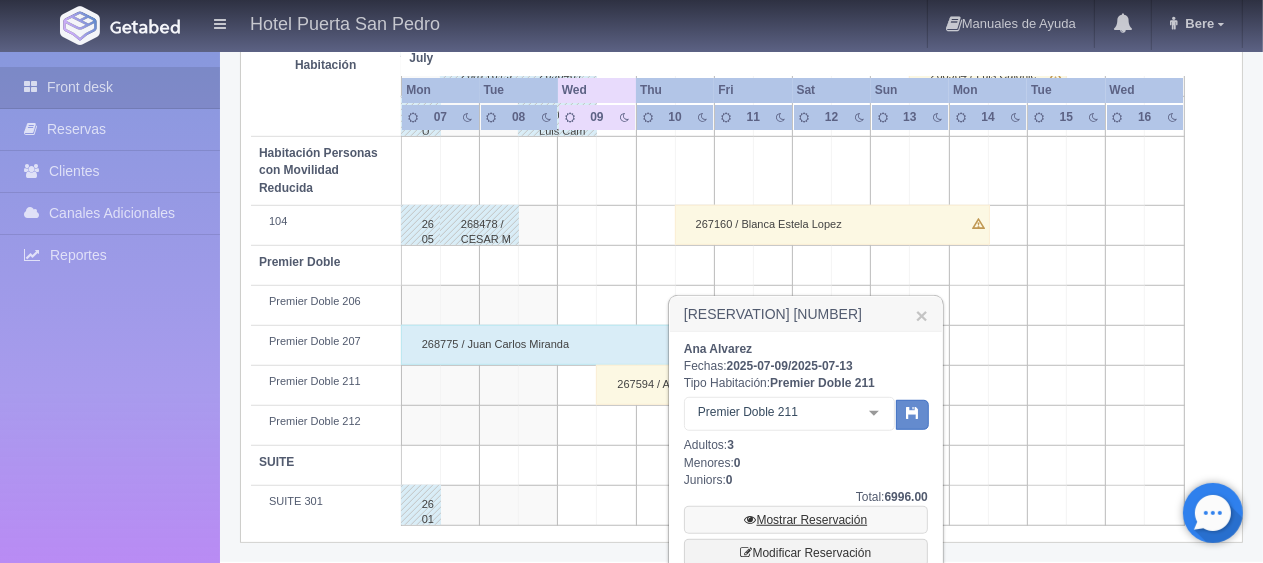 click on "Mostrar Reservación" at bounding box center [806, 520] 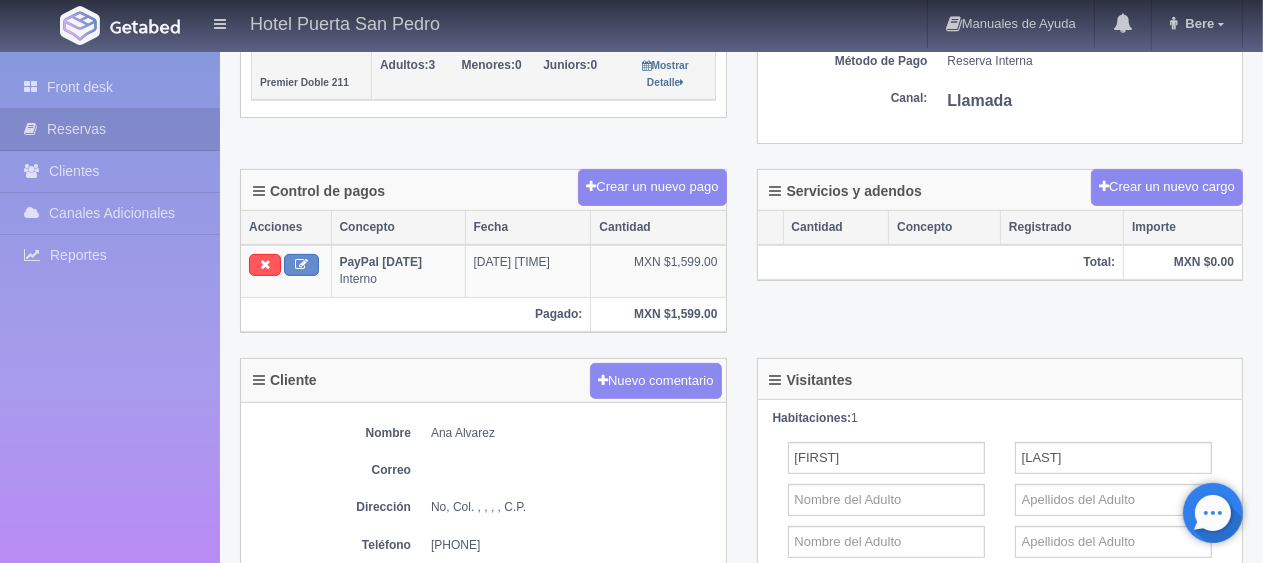 scroll, scrollTop: 400, scrollLeft: 0, axis: vertical 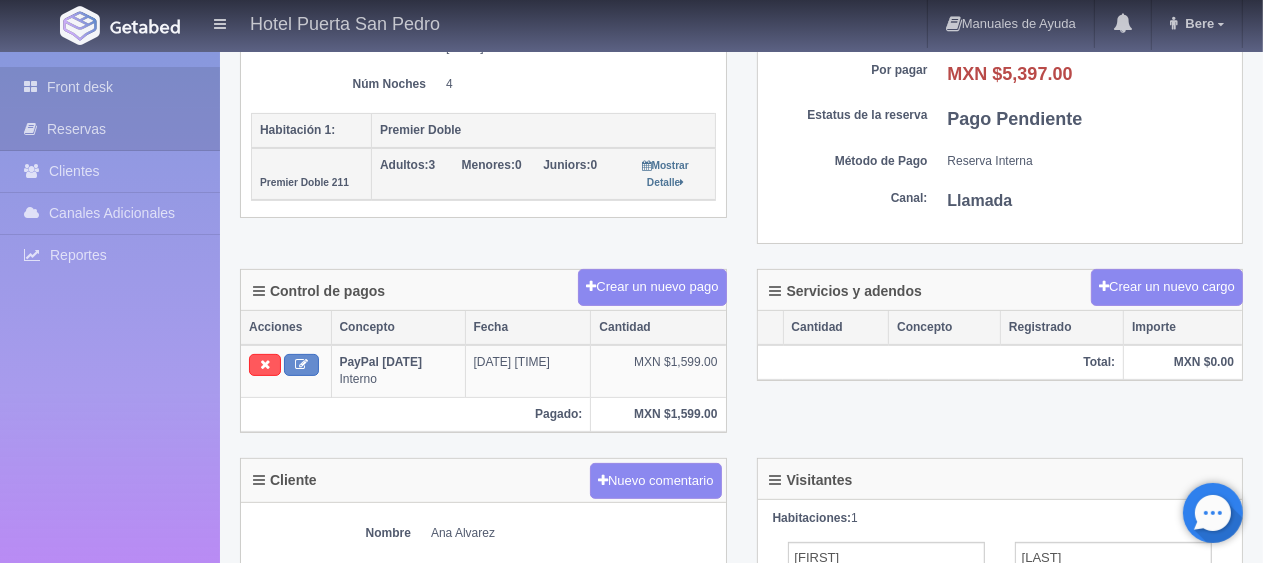 click on "Front desk" at bounding box center [110, 87] 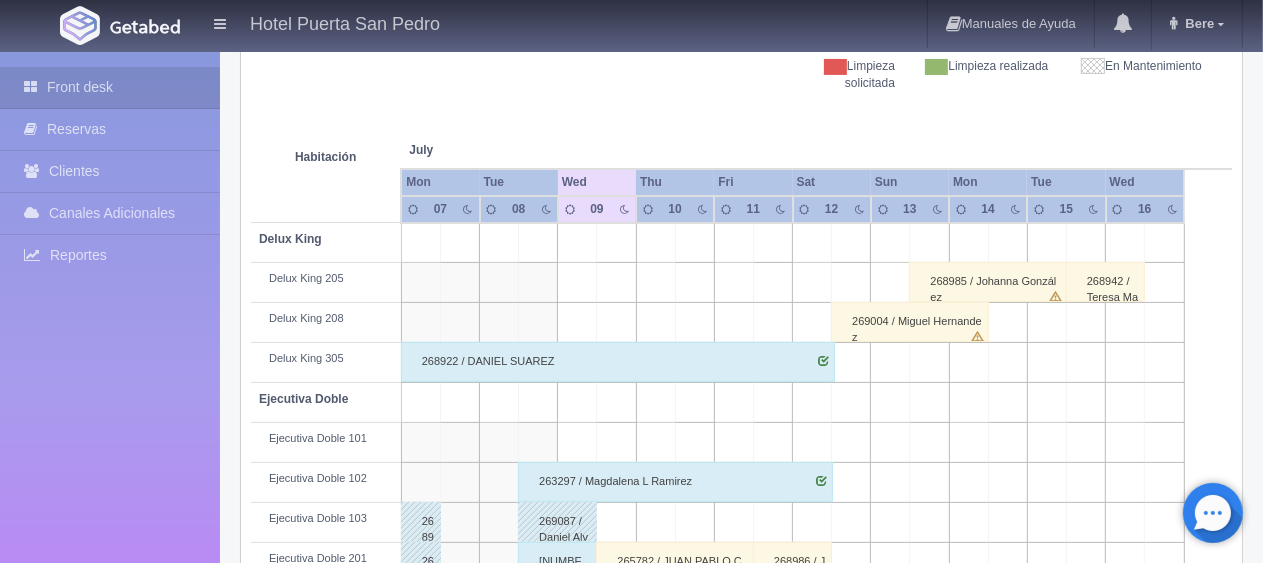 scroll, scrollTop: 600, scrollLeft: 0, axis: vertical 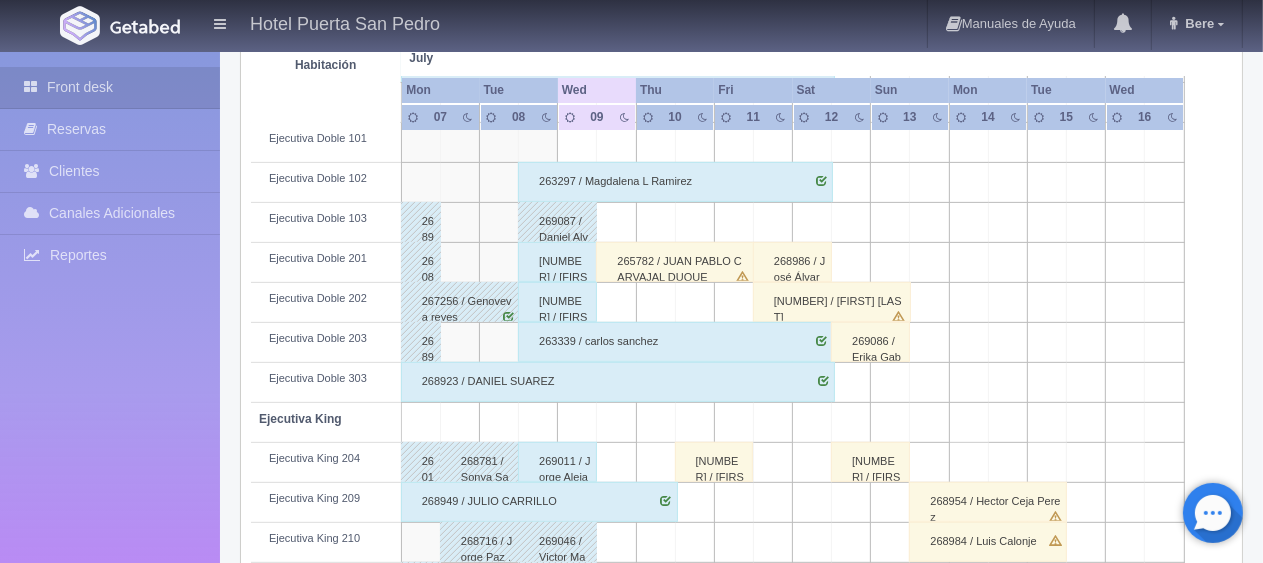 click on "265782 / JUAN PABLO CARVAJAL DUQUE" at bounding box center (675, 262) 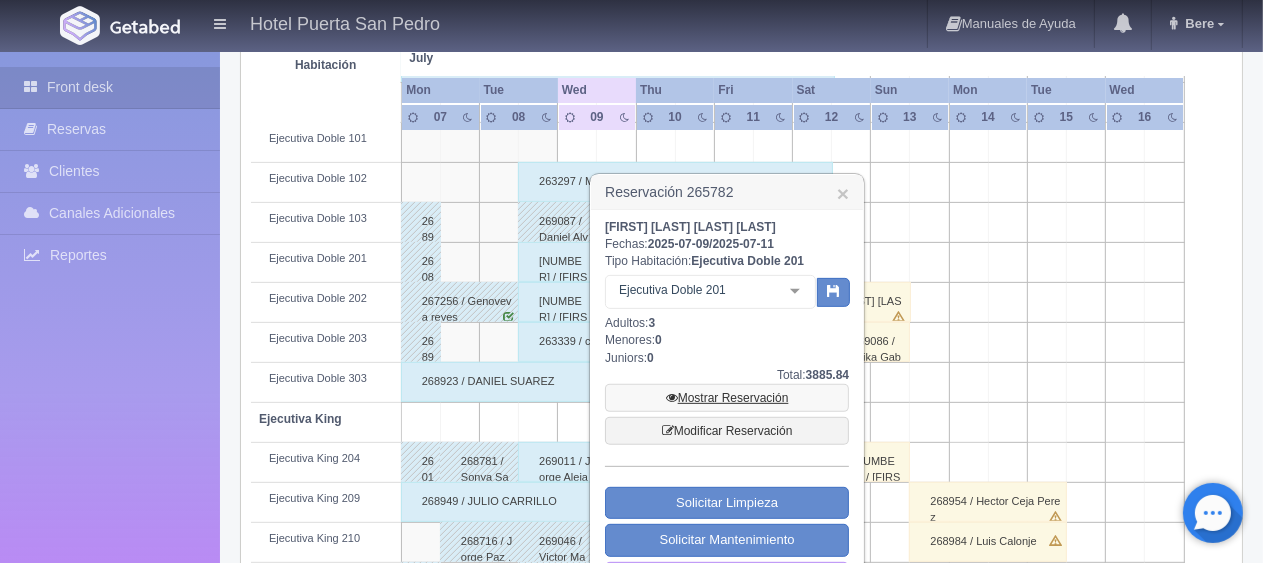 click on "Mostrar Reservación" at bounding box center (727, 398) 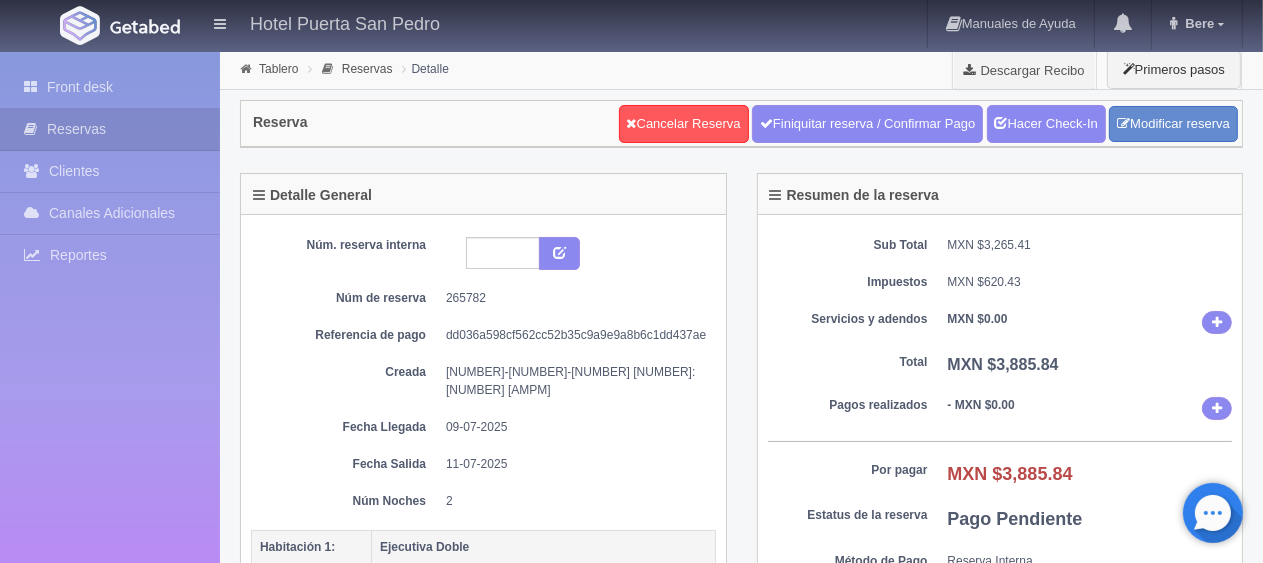 scroll, scrollTop: 300, scrollLeft: 0, axis: vertical 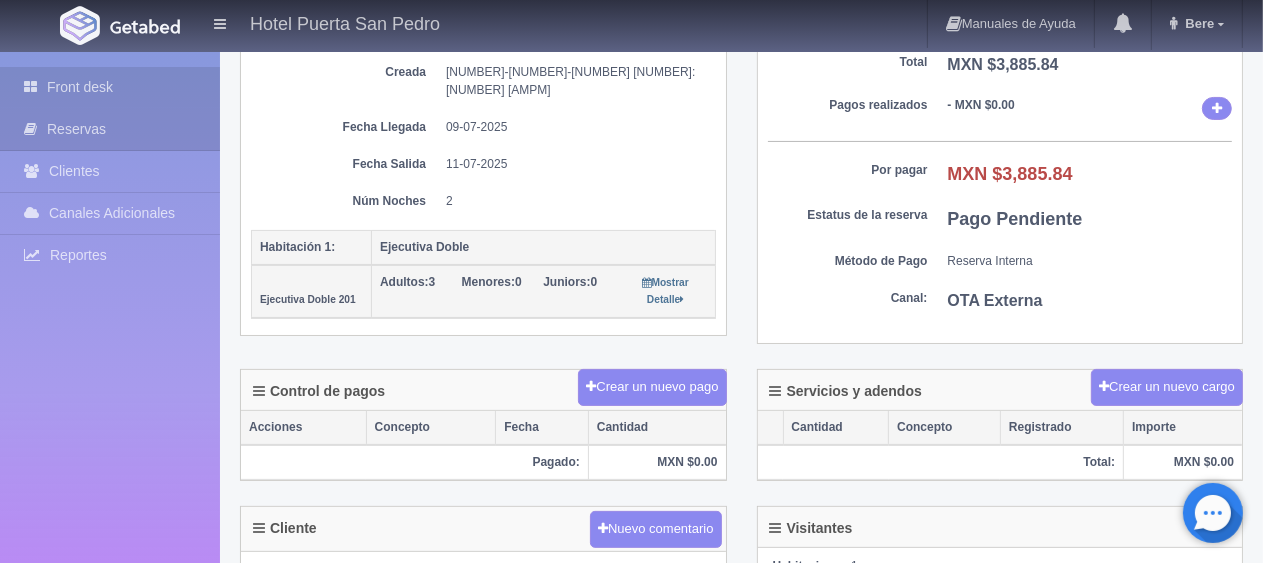 click on "Front desk" at bounding box center (110, 87) 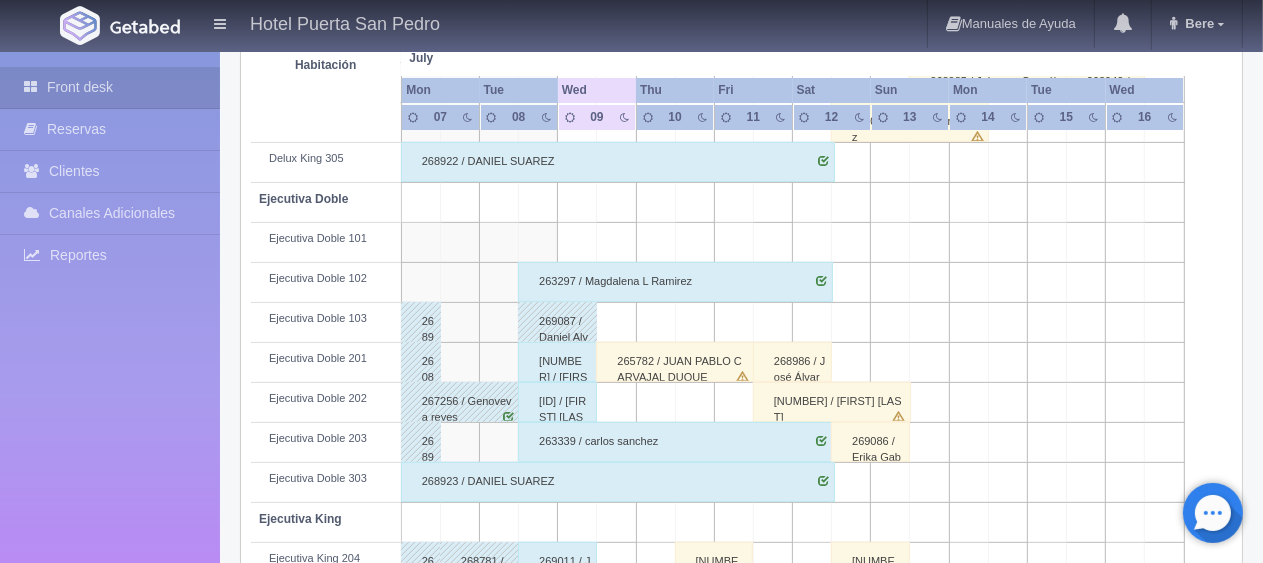 scroll, scrollTop: 600, scrollLeft: 0, axis: vertical 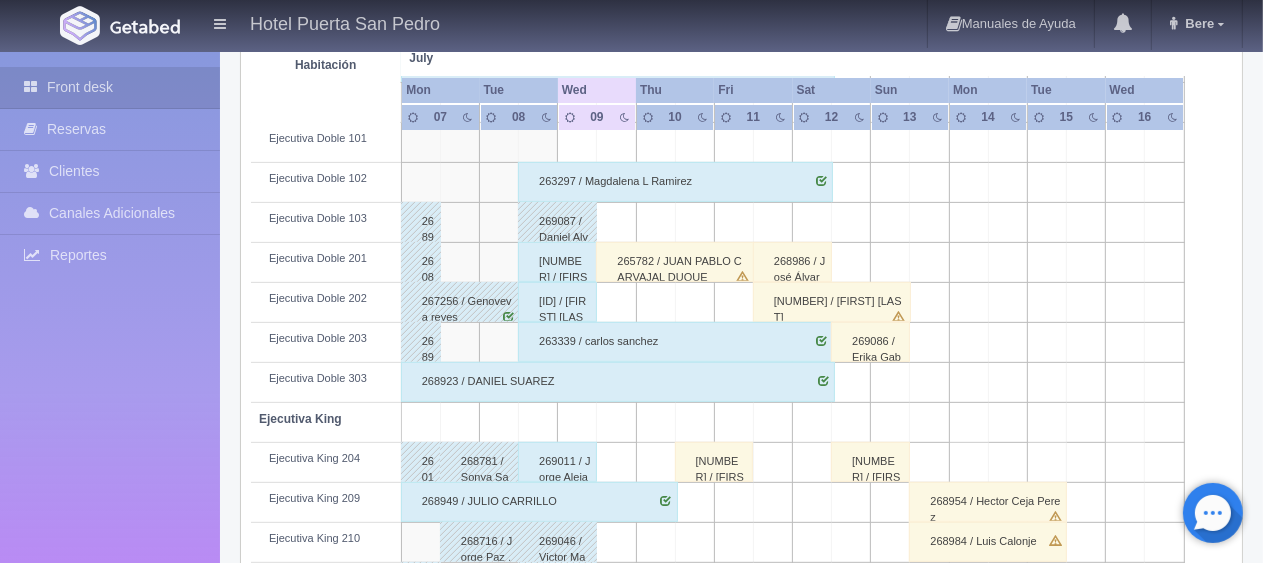 click on "269011 / Jorge Alejandro Dominguez" at bounding box center (557, 462) 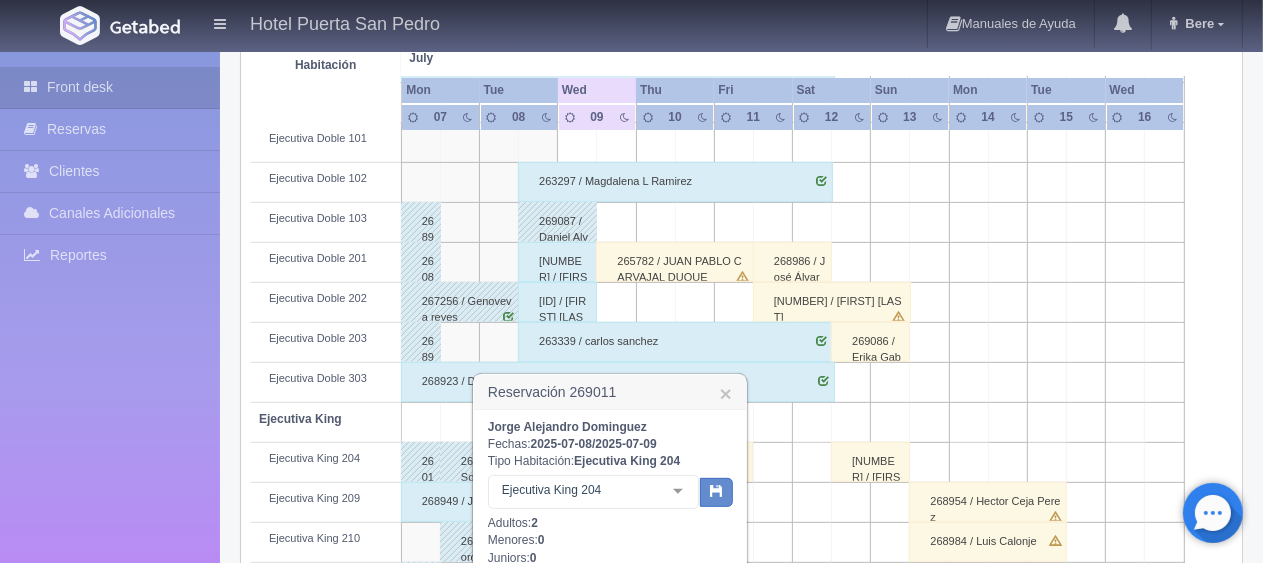 scroll, scrollTop: 900, scrollLeft: 0, axis: vertical 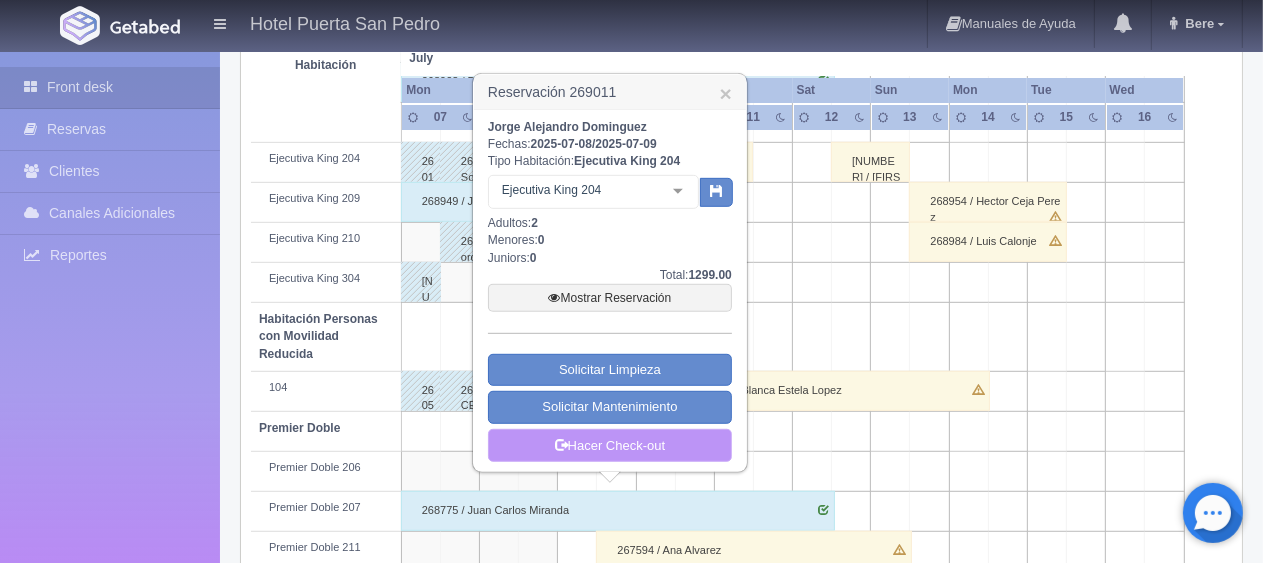 click on "Hacer Check-out" at bounding box center [610, 446] 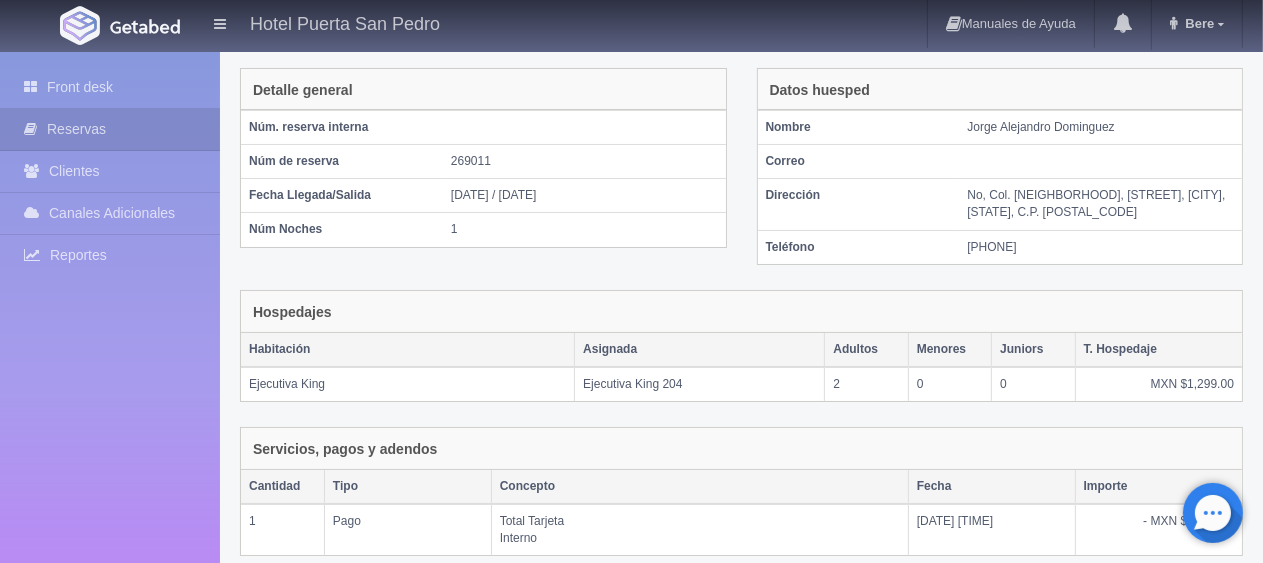 scroll, scrollTop: 337, scrollLeft: 0, axis: vertical 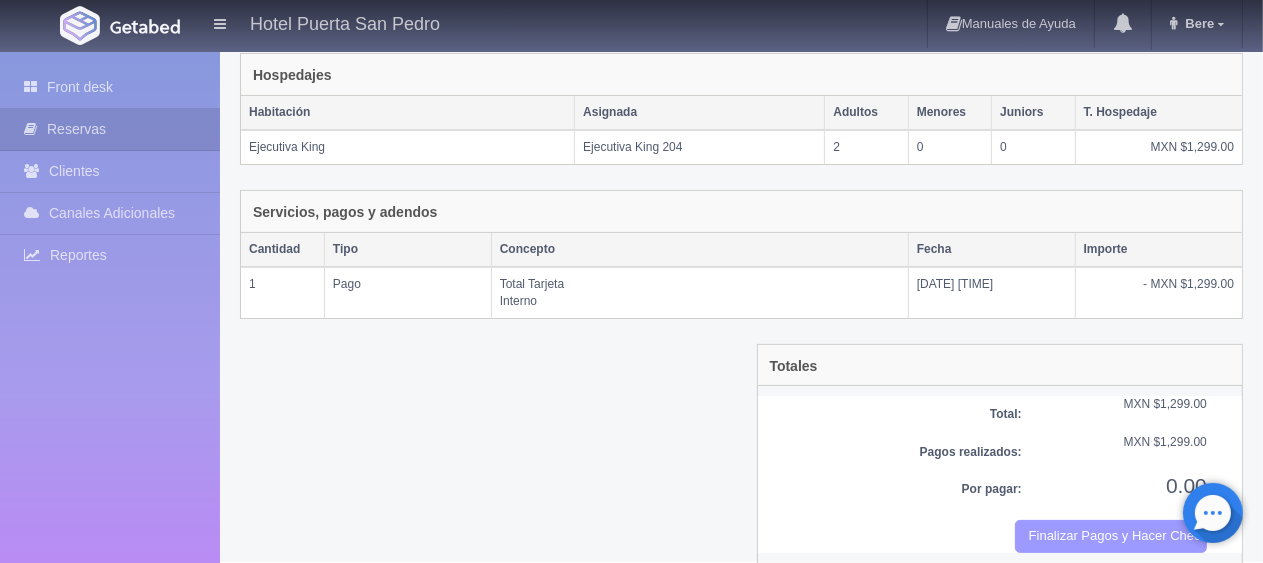 click on "Finalizar Pagos y Hacer Checkout" at bounding box center [1111, 536] 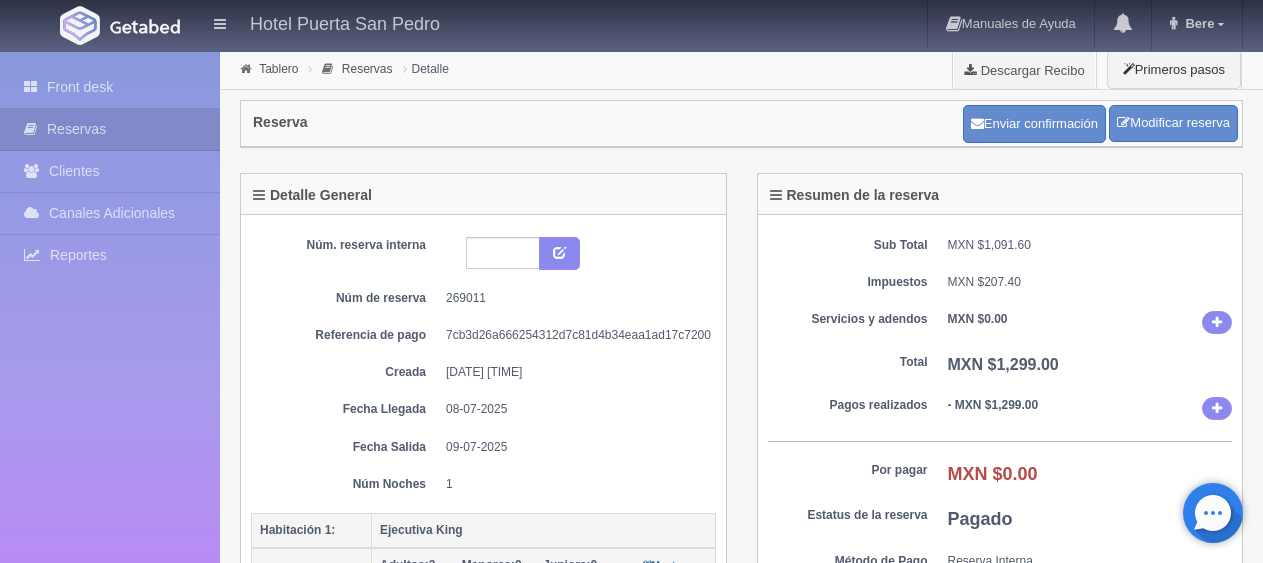 scroll, scrollTop: 0, scrollLeft: 0, axis: both 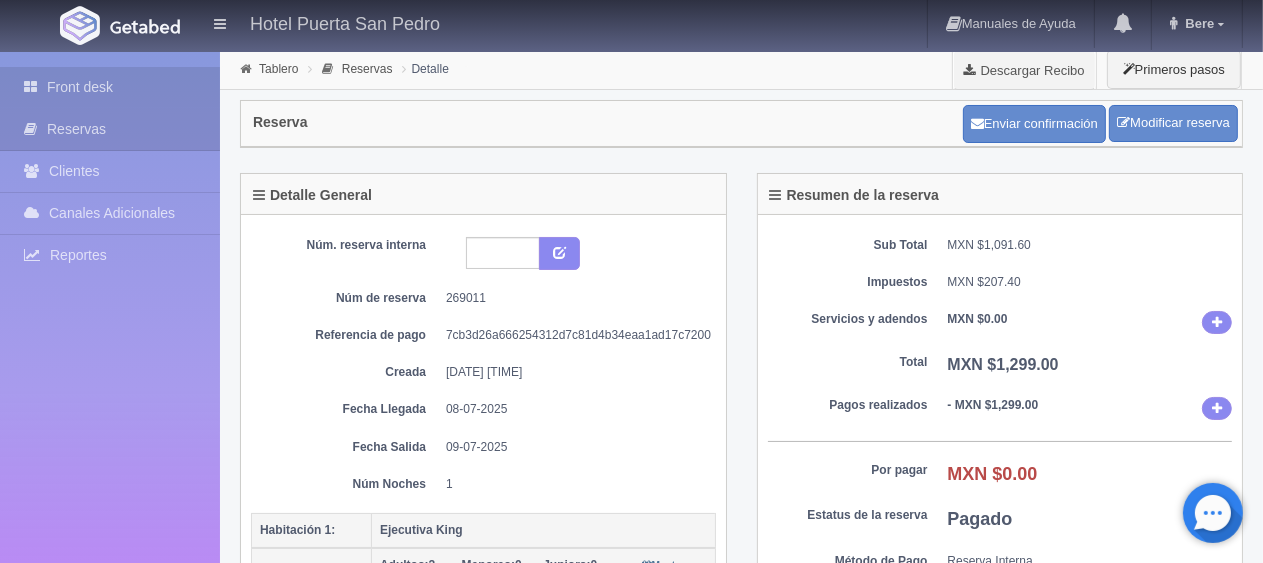 click on "Front desk" at bounding box center (110, 87) 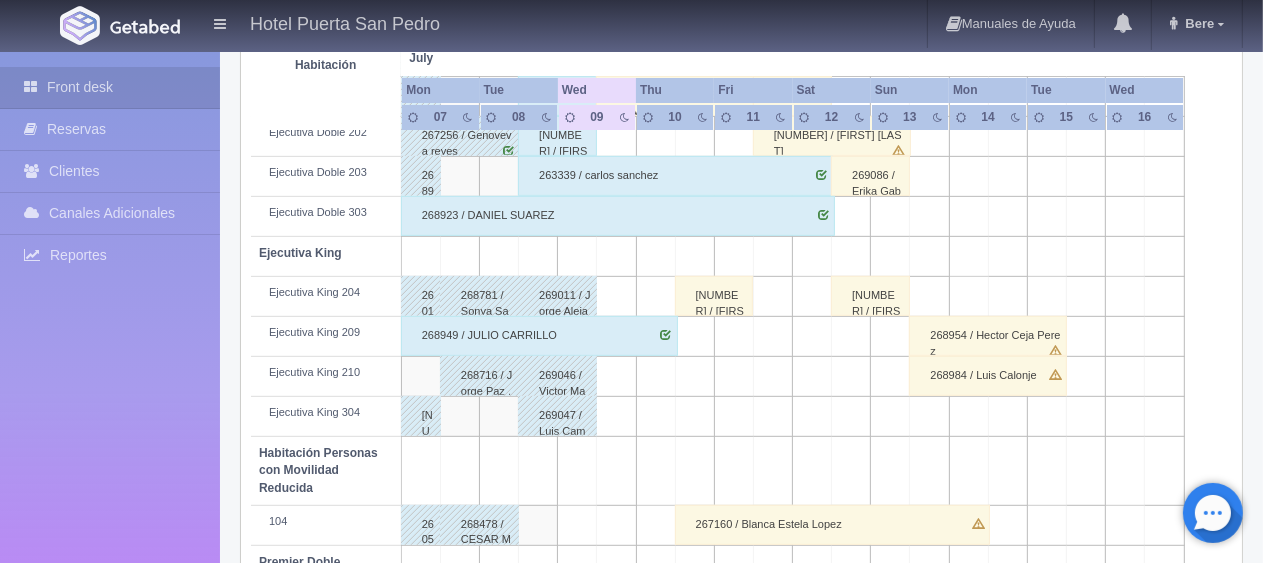 scroll, scrollTop: 666, scrollLeft: 0, axis: vertical 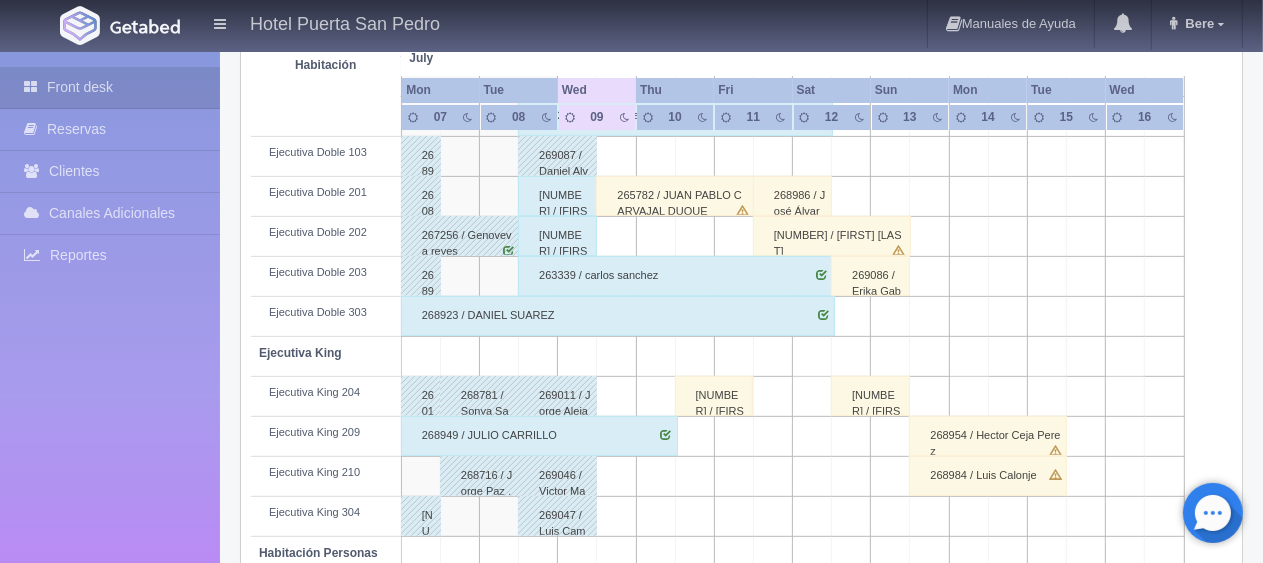 click on "[NUMBER] / [FIRST] [LAST]" at bounding box center (557, 236) 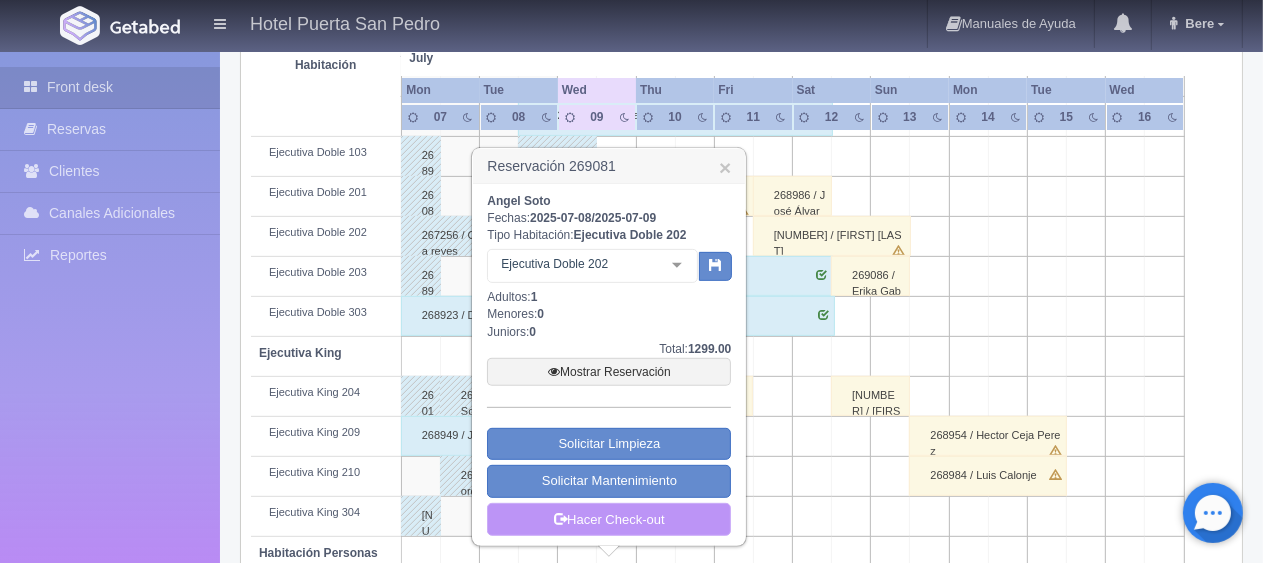 click on "Hacer Check-out" at bounding box center [609, 520] 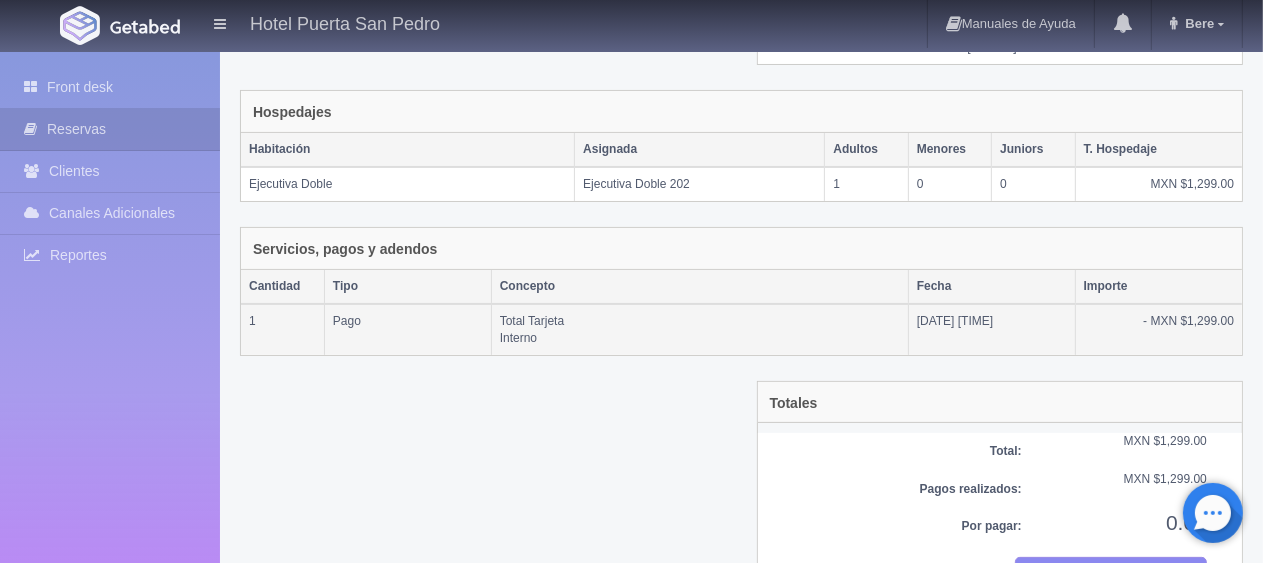 scroll, scrollTop: 337, scrollLeft: 0, axis: vertical 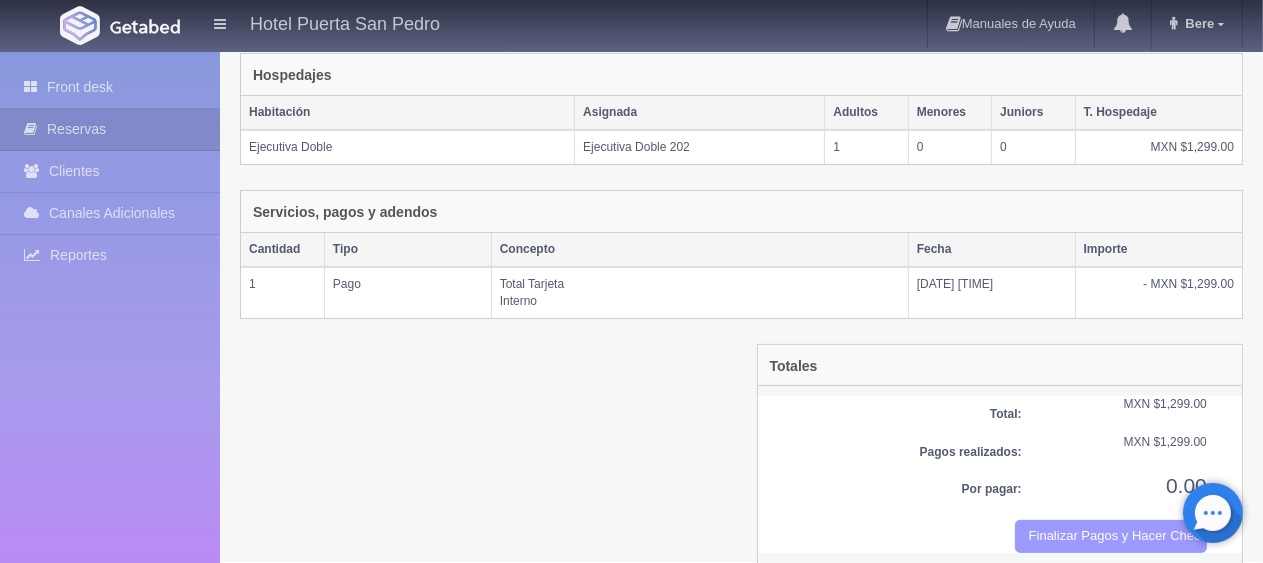 click on "Finalizar Pagos y Hacer Checkout" at bounding box center [1111, 536] 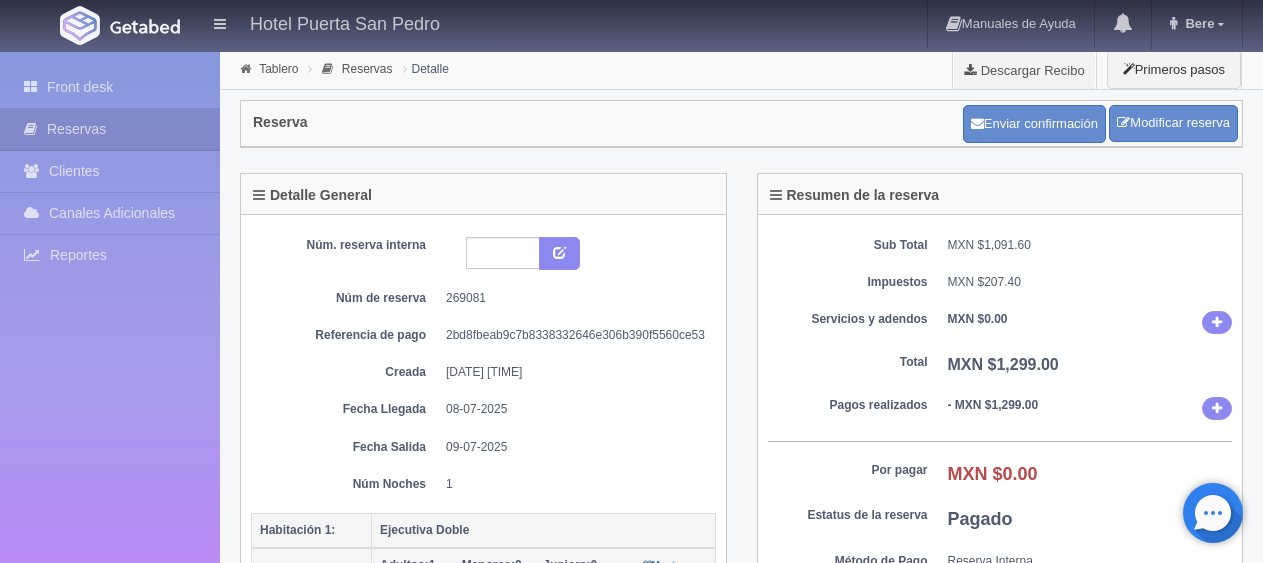 scroll, scrollTop: 0, scrollLeft: 0, axis: both 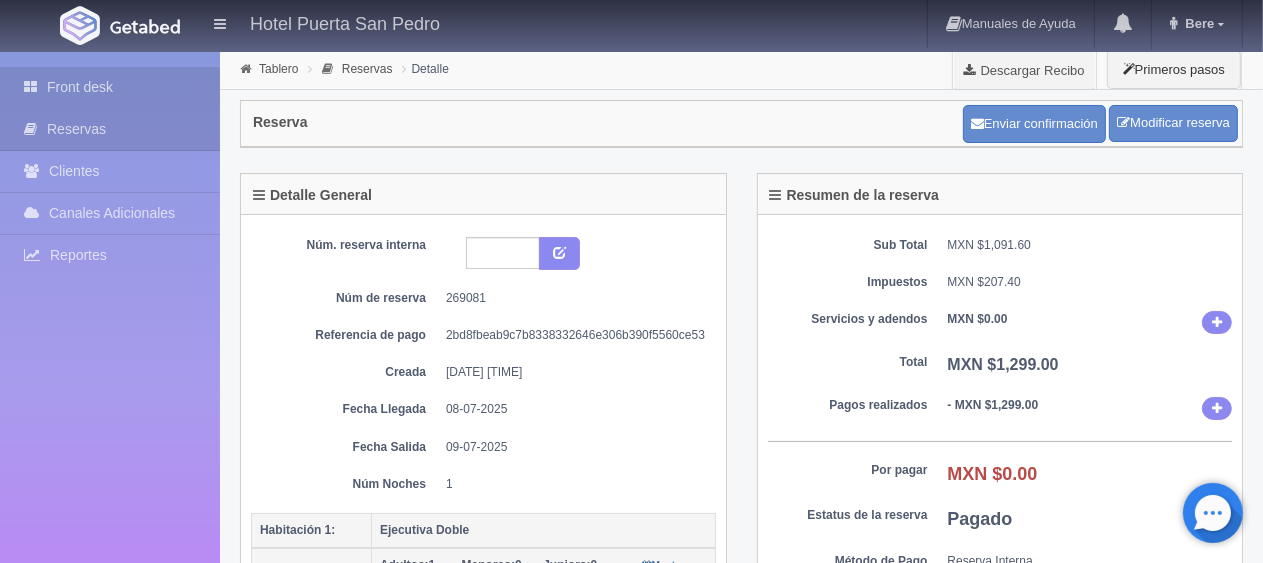 click on "Front desk" at bounding box center (110, 87) 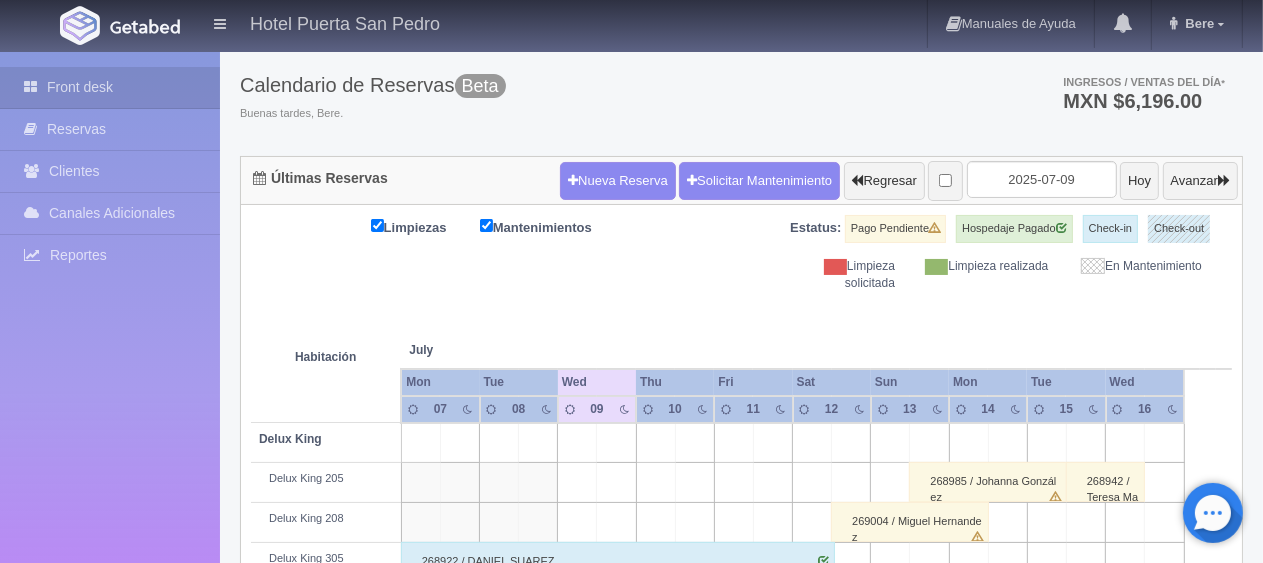 scroll, scrollTop: 0, scrollLeft: 0, axis: both 